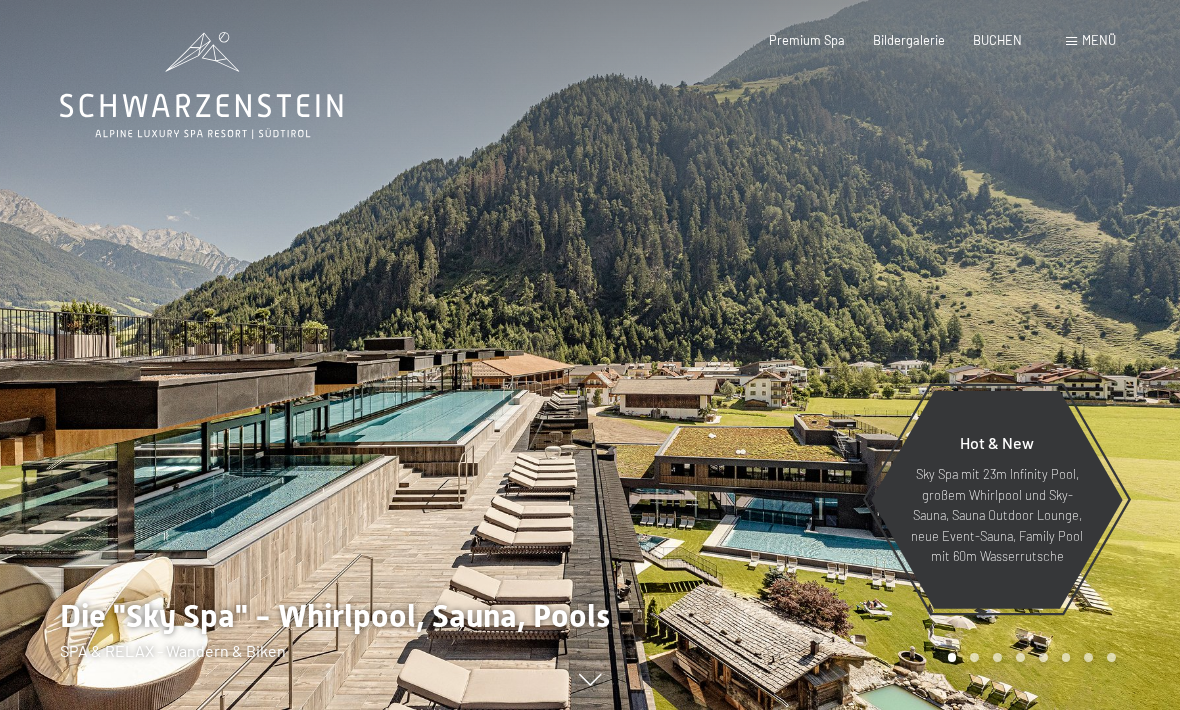 scroll, scrollTop: 0, scrollLeft: 0, axis: both 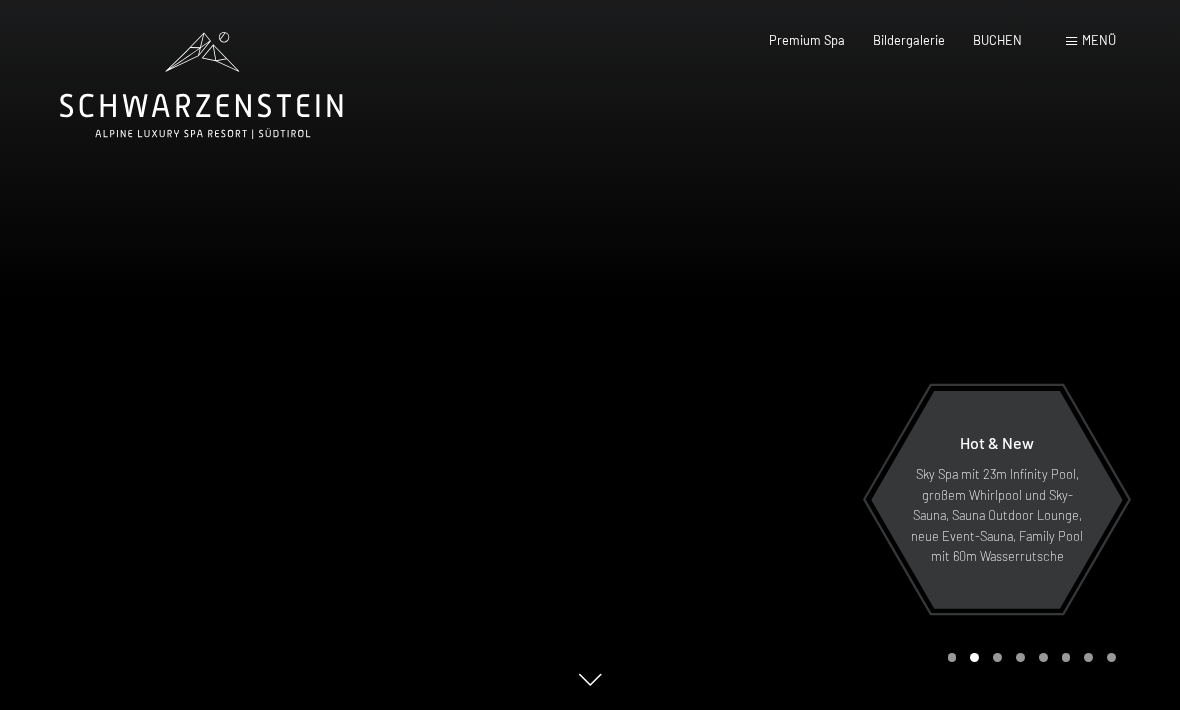 click on "Buchen           Anfragen                                     Premium Spa           Bildergalerie           BUCHEN           Menü                                                                    DE         IT         EN                Gutschein             Bildergalerie               Anfragen           Buchen                    DE         IT         EN                       Das Schwarzenstein           Neuheiten im Schwarzenstein         Ihre Gastgeber         Premium Spa         Gourmet         Aktiv         Wochenprogramm         Bilder             Family         GoGreen         Belvita         Bildergalerie                     Wohnen & Preise           Inklusivleistungen         Zimmer & Preise         Liste             Angebote         Liste             Familienpreise         Spa Anwendungen         Treuebonus         Anfrage         Buchung         AGBs - Info         Gutschein         Geschenksidee         App. Luxegg                     Umgebung" at bounding box center (914, 41) 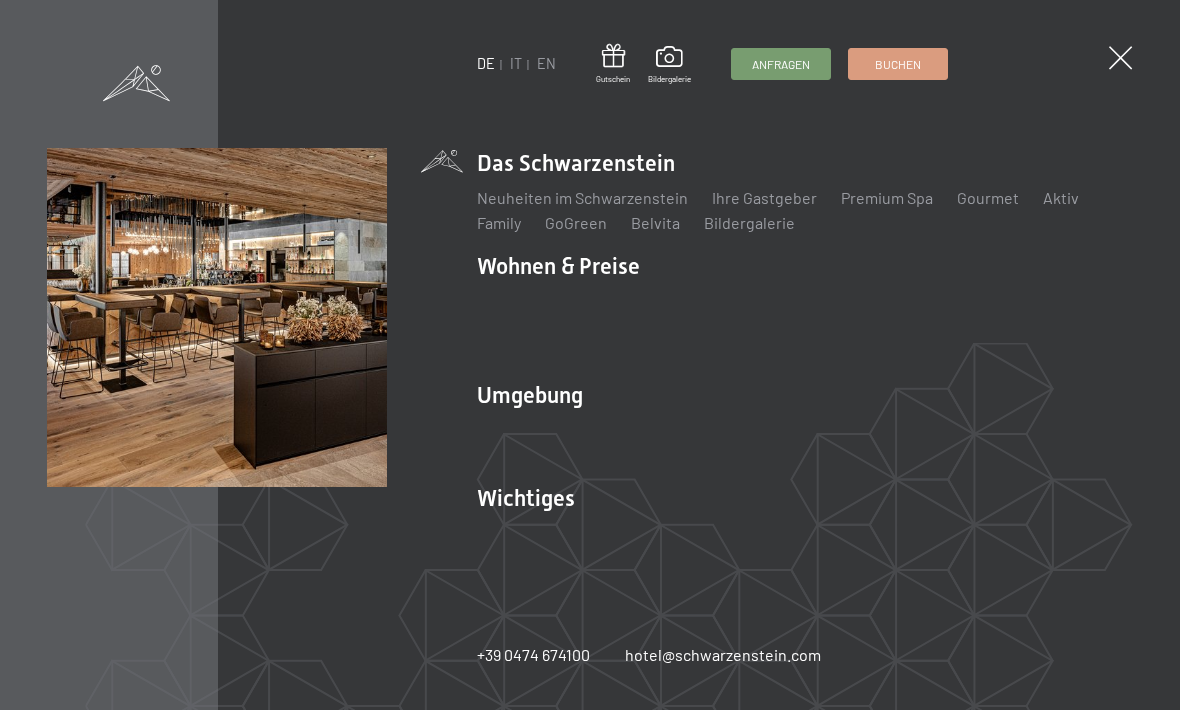 click on "DE         IT         EN                Gutschein             Bildergalerie               Anfragen           Buchen                    DE         IT         EN                       Das Schwarzenstein           Neuheiten im Schwarzenstein         Ihre Gastgeber         Premium Spa         Gourmet         Aktiv         Wochenprogramm         Bilder             Family         GoGreen         Belvita         Bildergalerie                     Wohnen & Preise           Inklusivleistungen         Zimmer & Preise         Liste             Angebote         Liste             Familienpreise         Spa Anwendungen         Treuebonus         Anfrage         Buchung         AGBs - Info         Gutschein         Geschenksidee         App. Luxegg                     Umgebung           Das Ahrntal         Ski & Winter         Skifahren         Skischule             Wandern & Sommer         Wandern         Biken             Sehenswürdigkeiten" at bounding box center (590, 355) 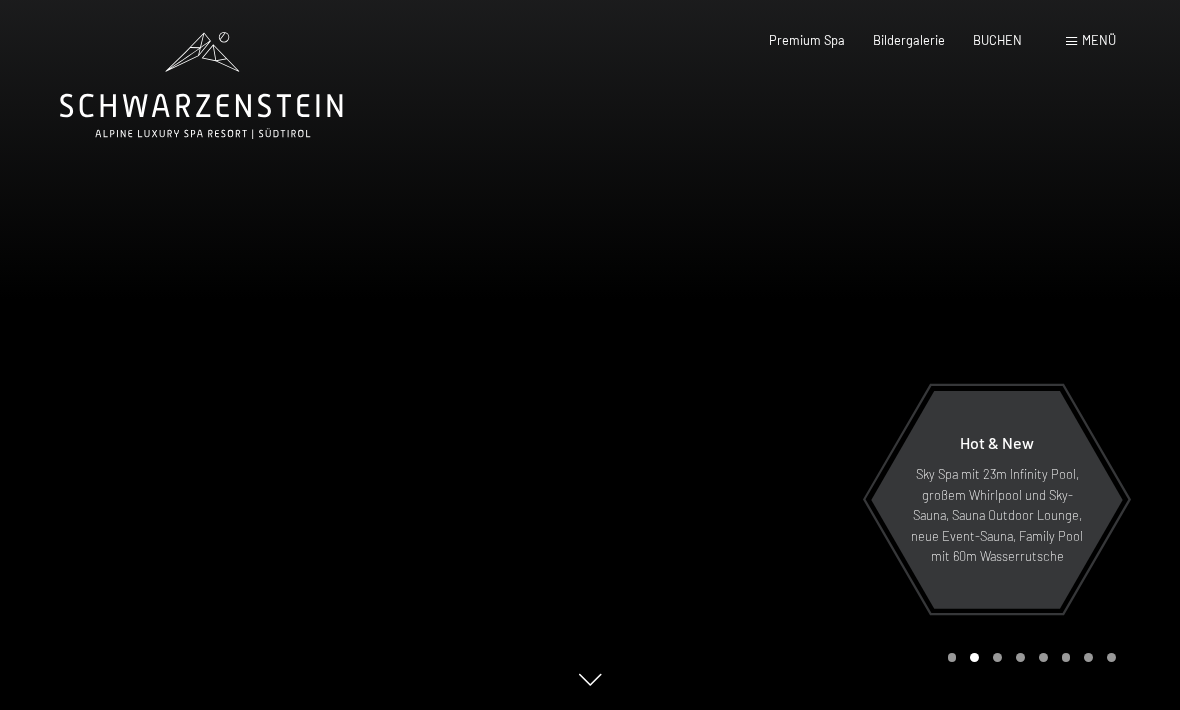 click at bounding box center (1071, 41) 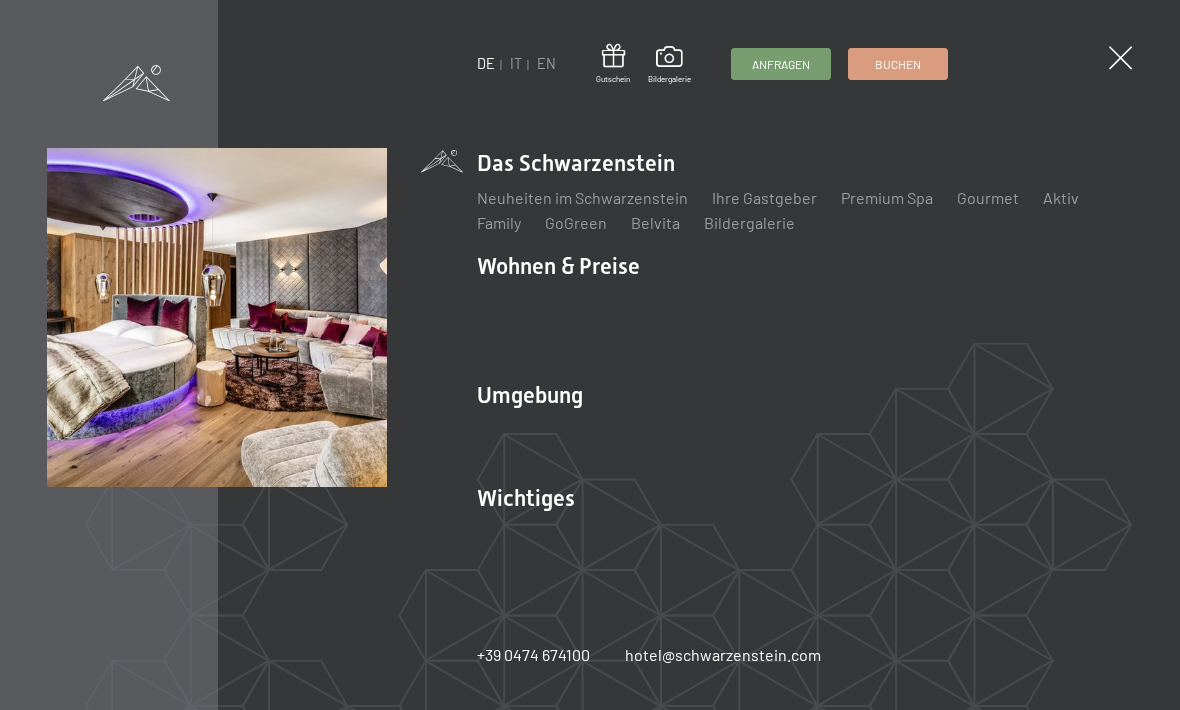 click on "Angebote" at bounding box center (806, 300) 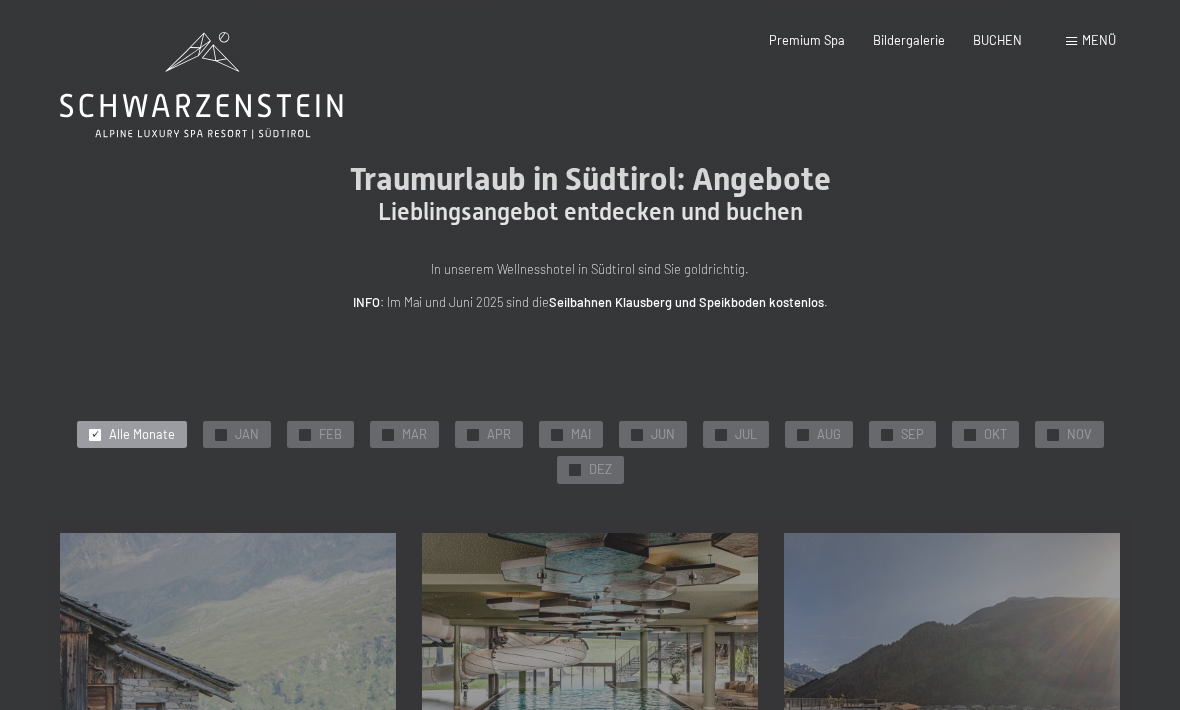 scroll, scrollTop: 0, scrollLeft: 0, axis: both 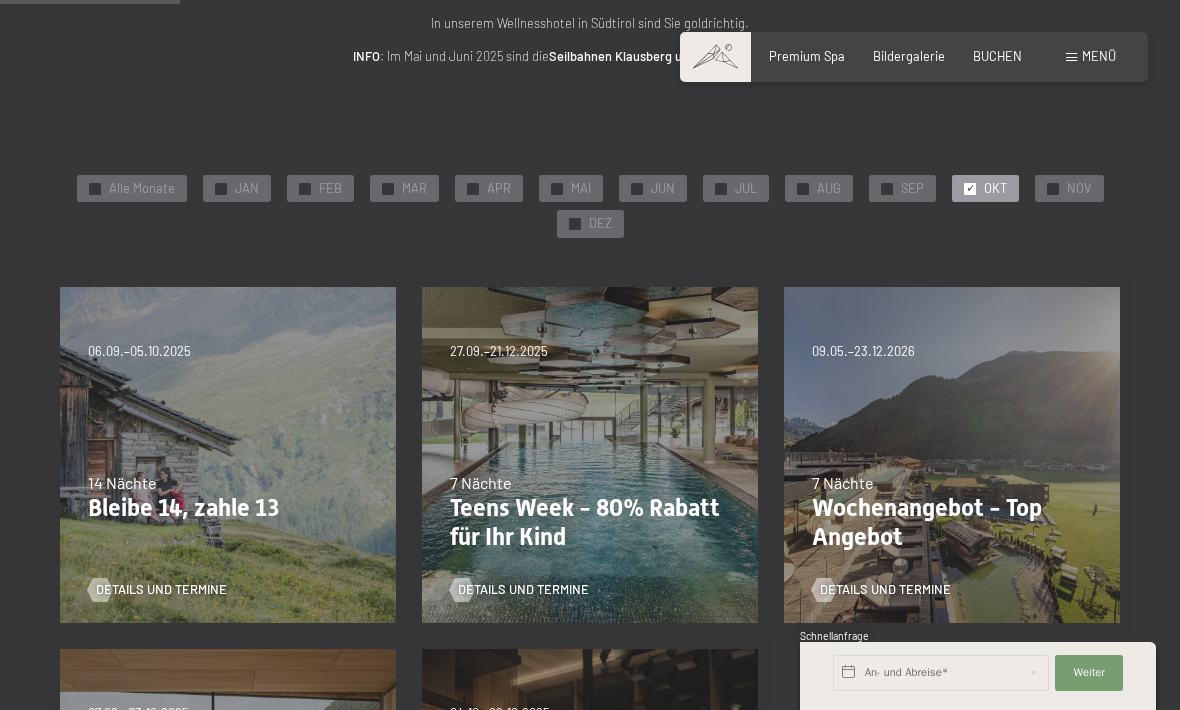 click on "OKT" at bounding box center [995, 189] 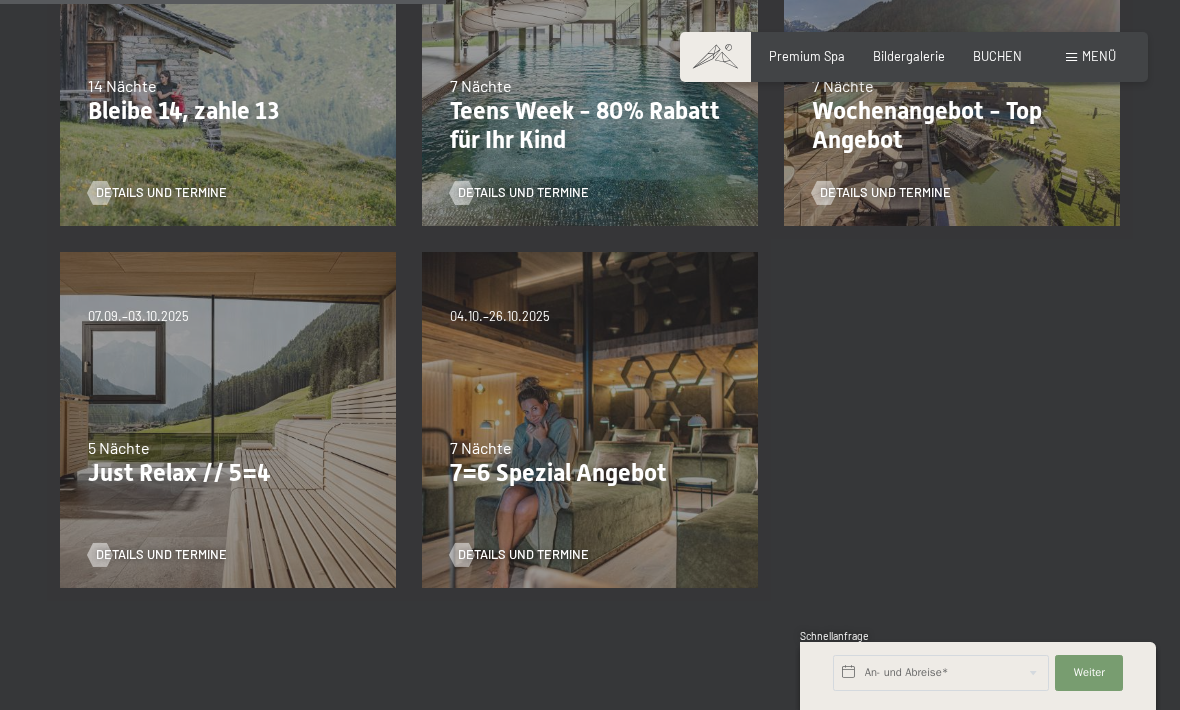 scroll, scrollTop: 644, scrollLeft: 0, axis: vertical 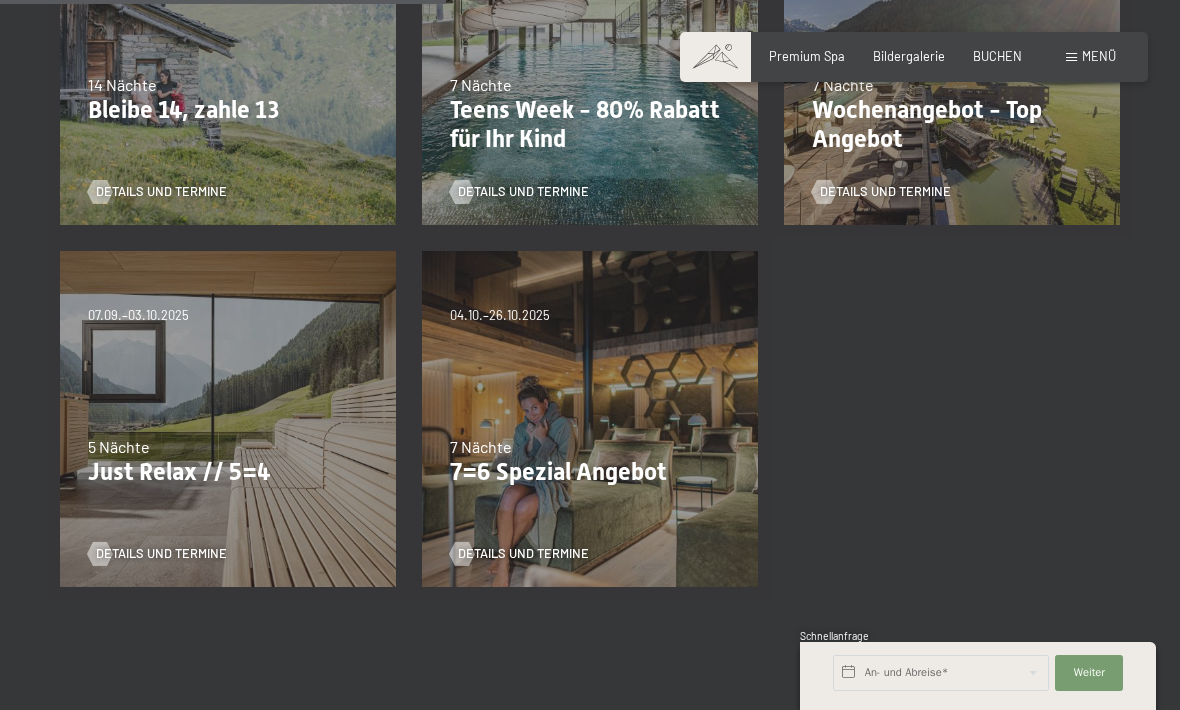 click on "Details und Termine" at bounding box center [523, 554] 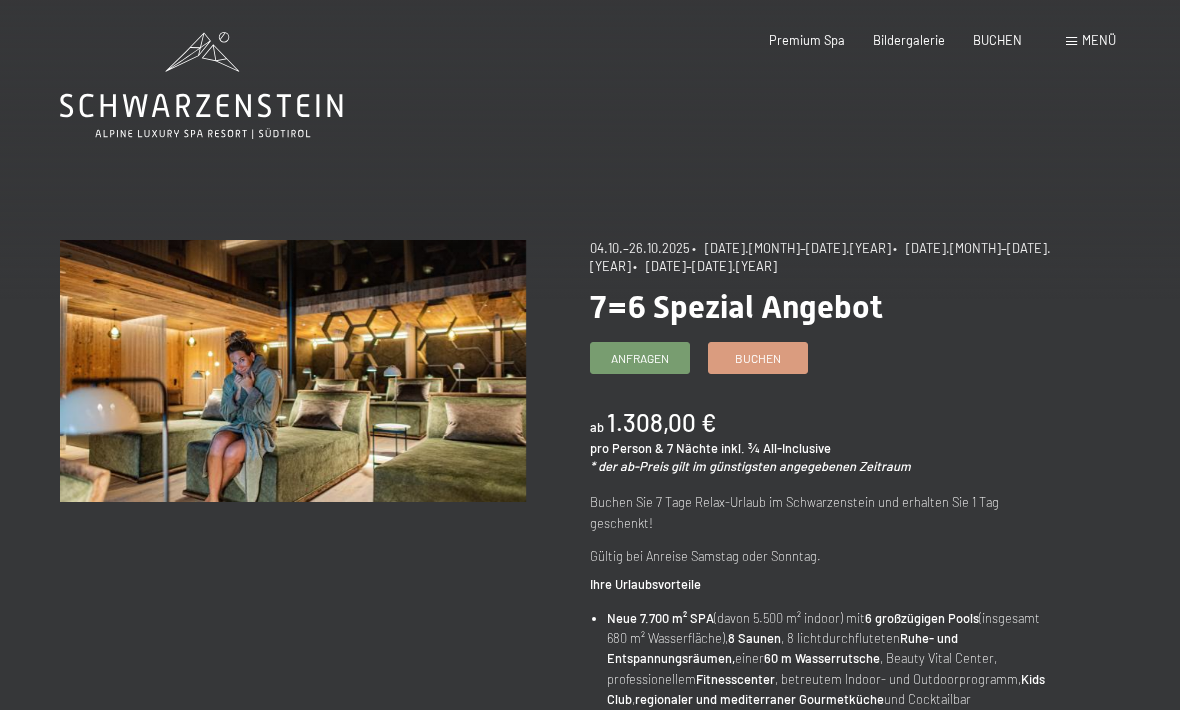 scroll, scrollTop: 0, scrollLeft: 0, axis: both 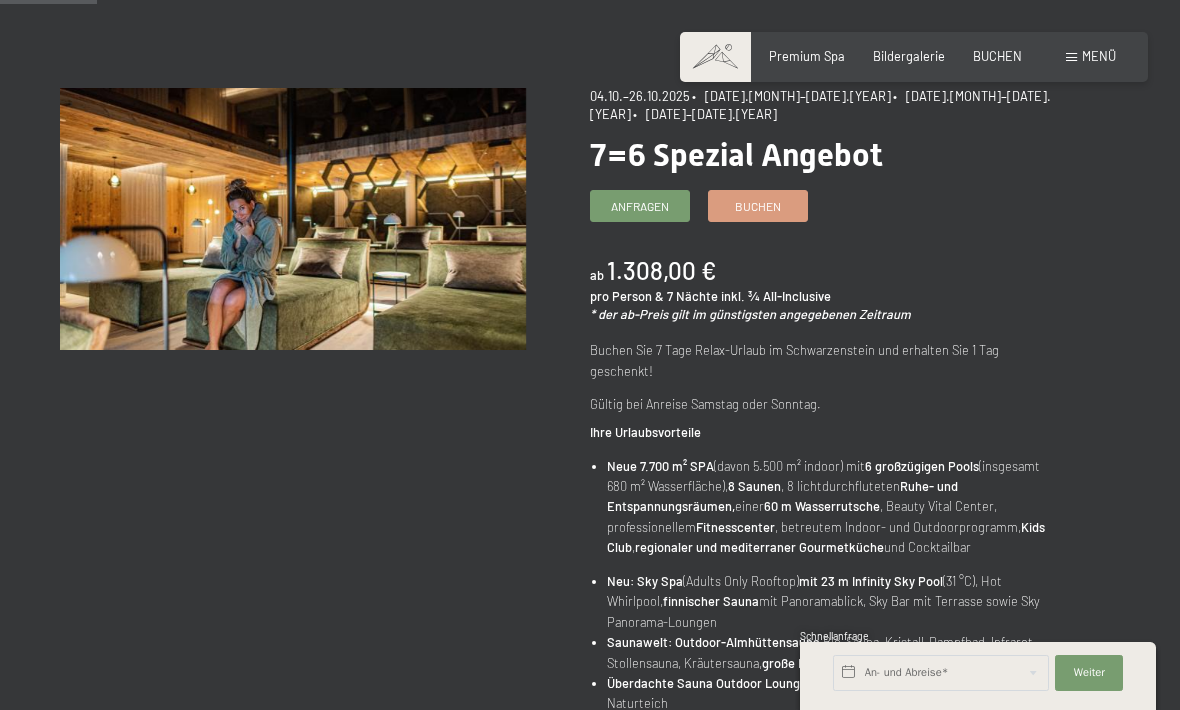 click on "Buchen" at bounding box center (758, 206) 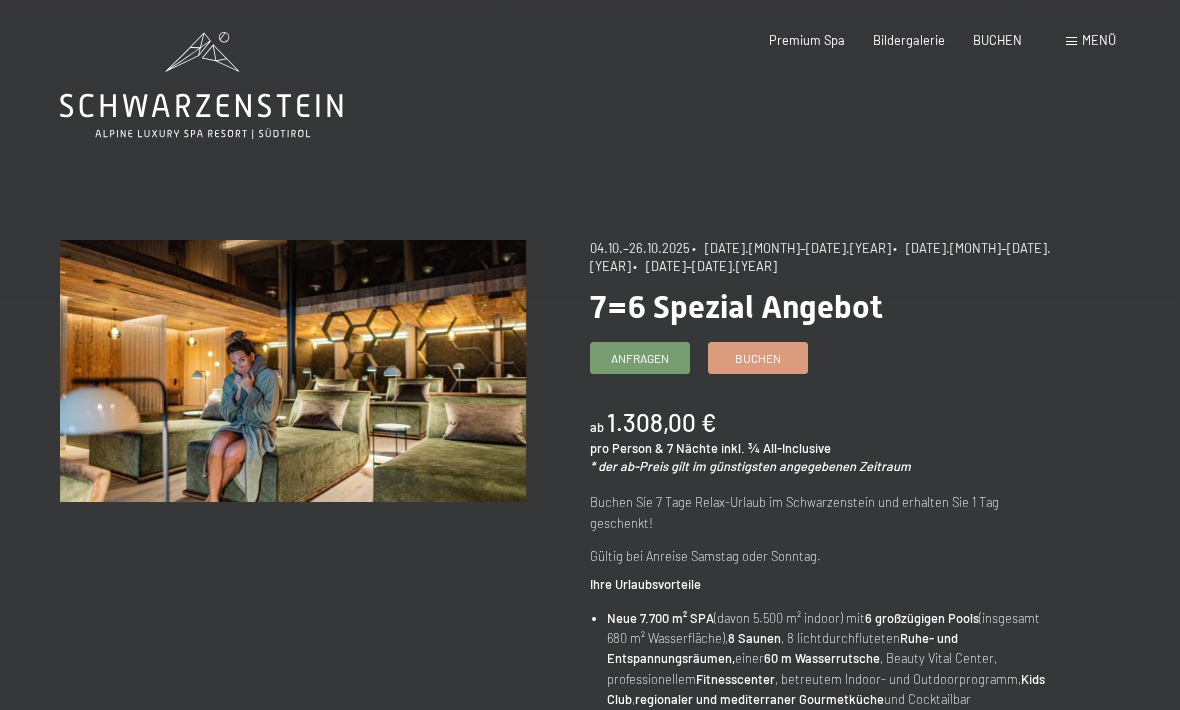 click on "Buchen" at bounding box center (758, 358) 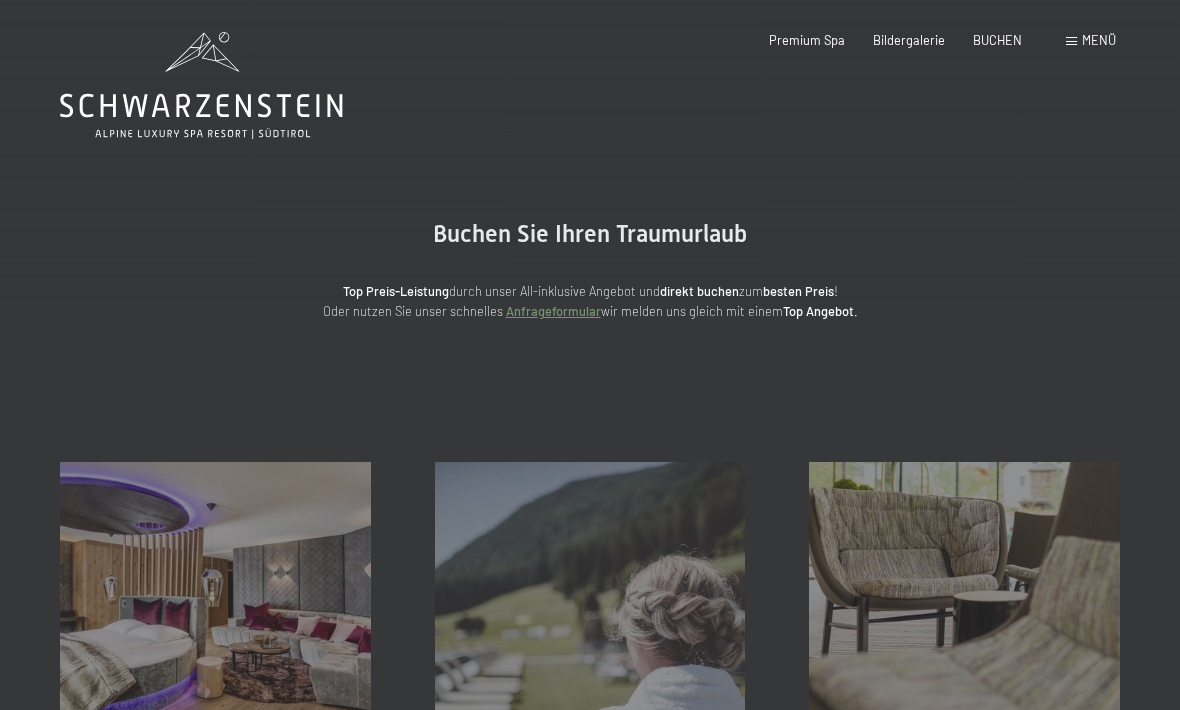 scroll, scrollTop: 0, scrollLeft: 0, axis: both 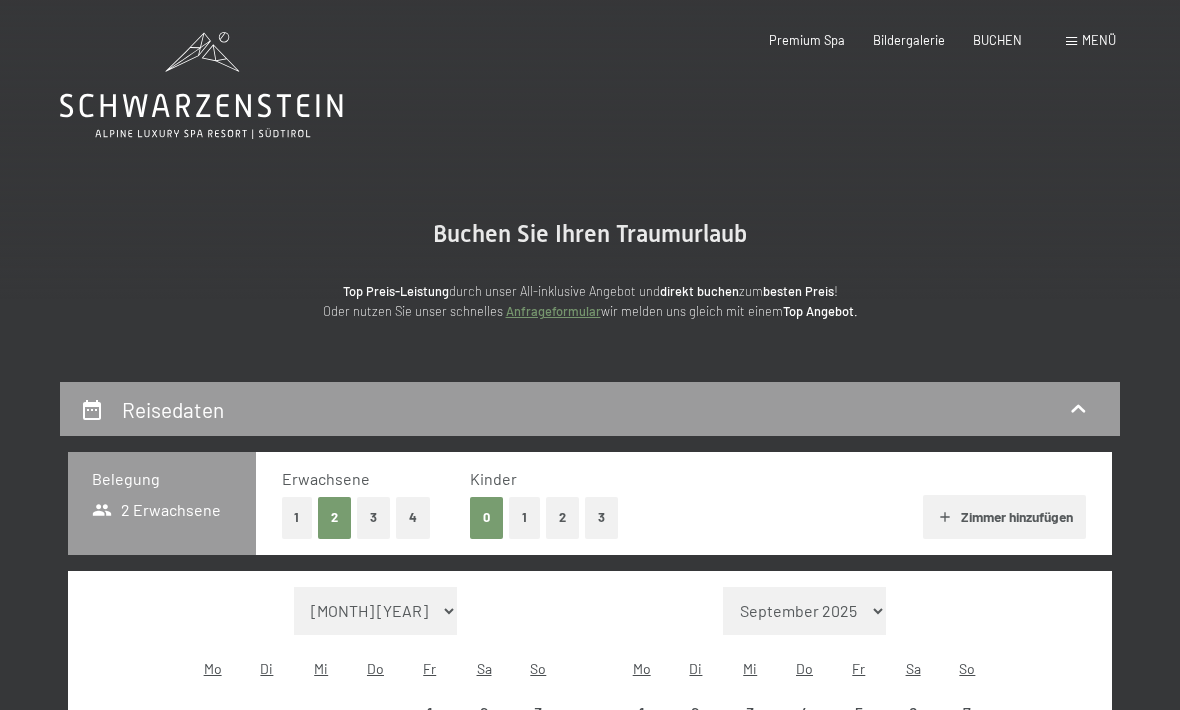 select on "2025-10-01" 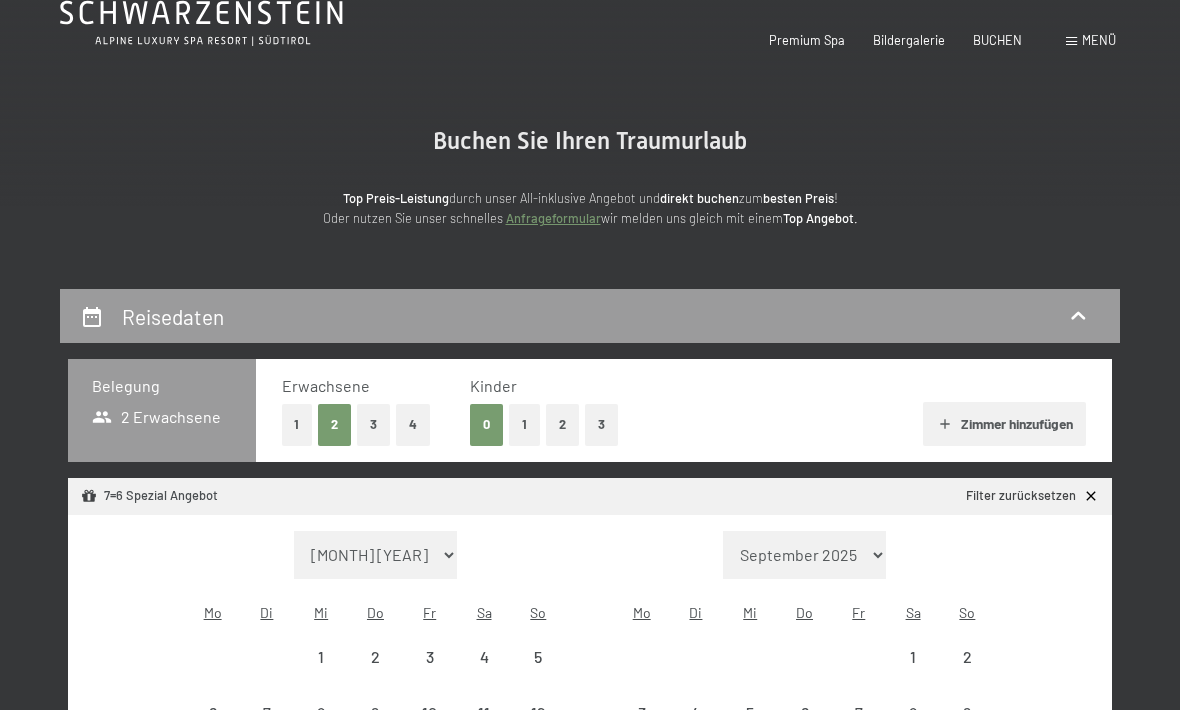 select on "2025-10-01" 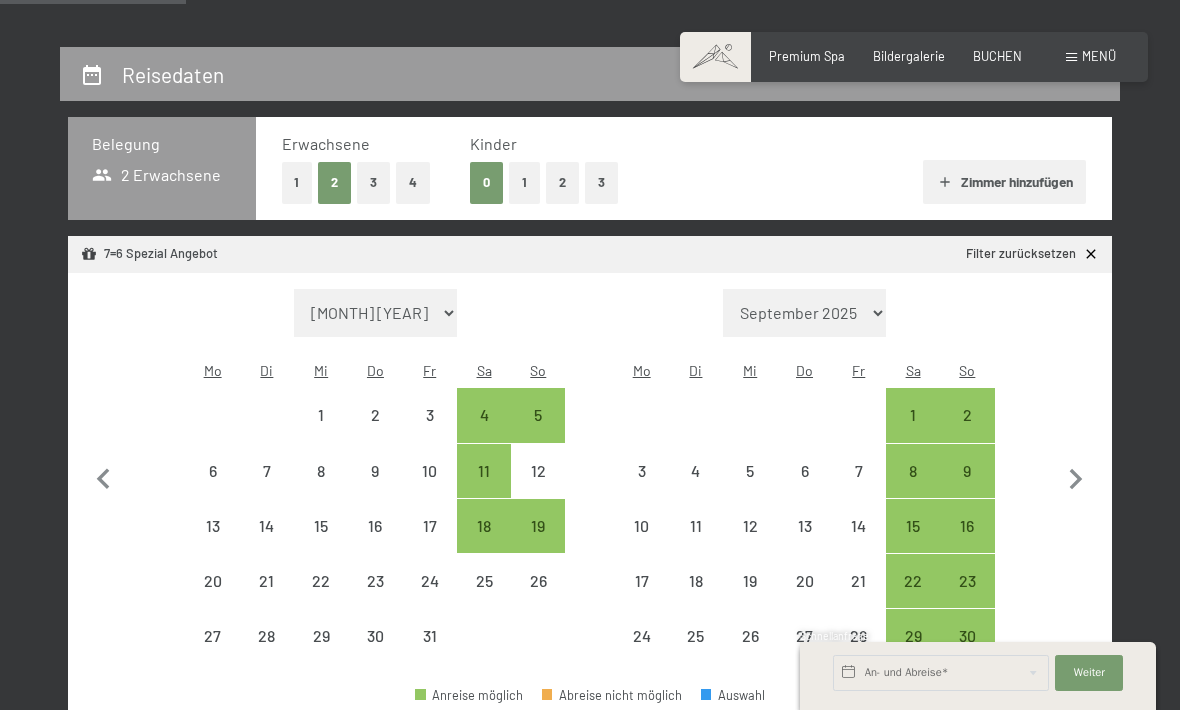 scroll, scrollTop: 338, scrollLeft: 0, axis: vertical 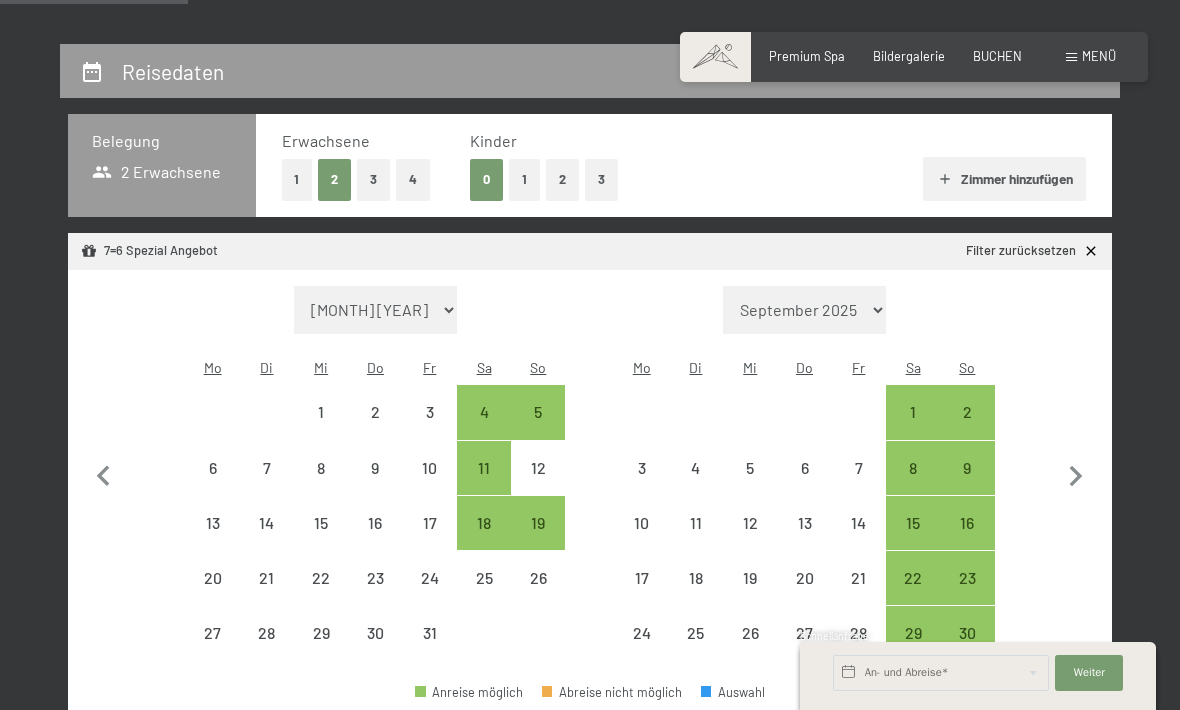 click on "5" at bounding box center [538, 429] 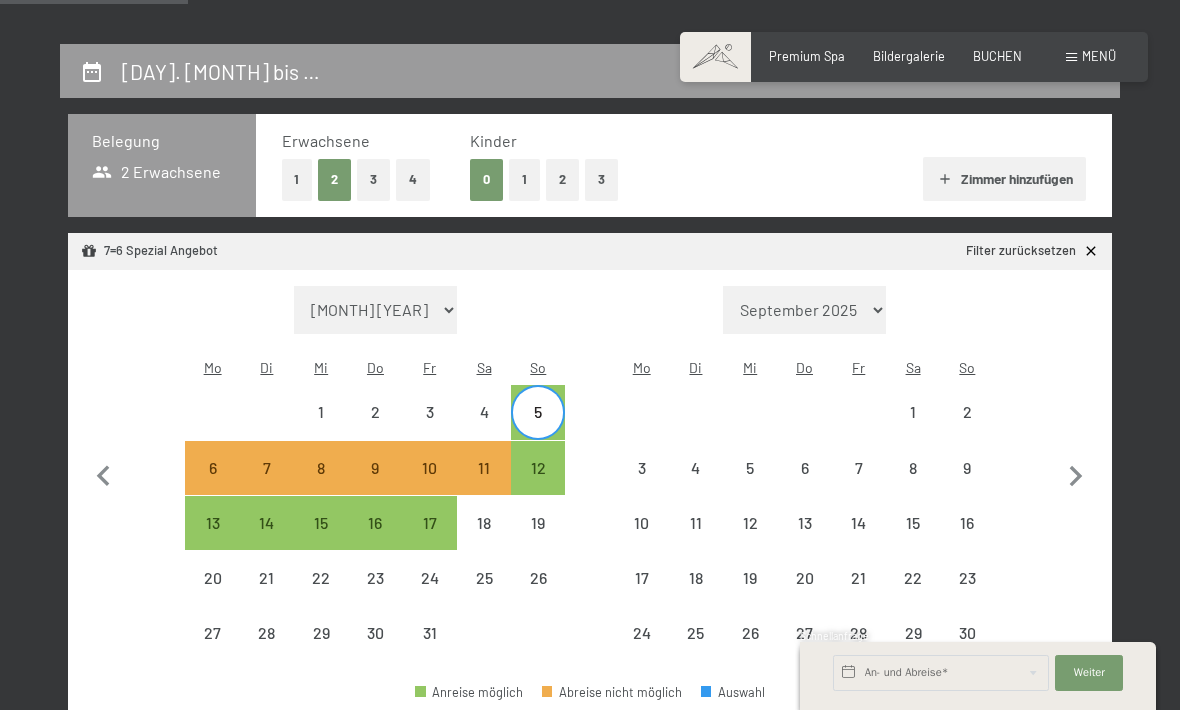 click on "Einwilligung Marketing*" at bounding box center (467, 412) 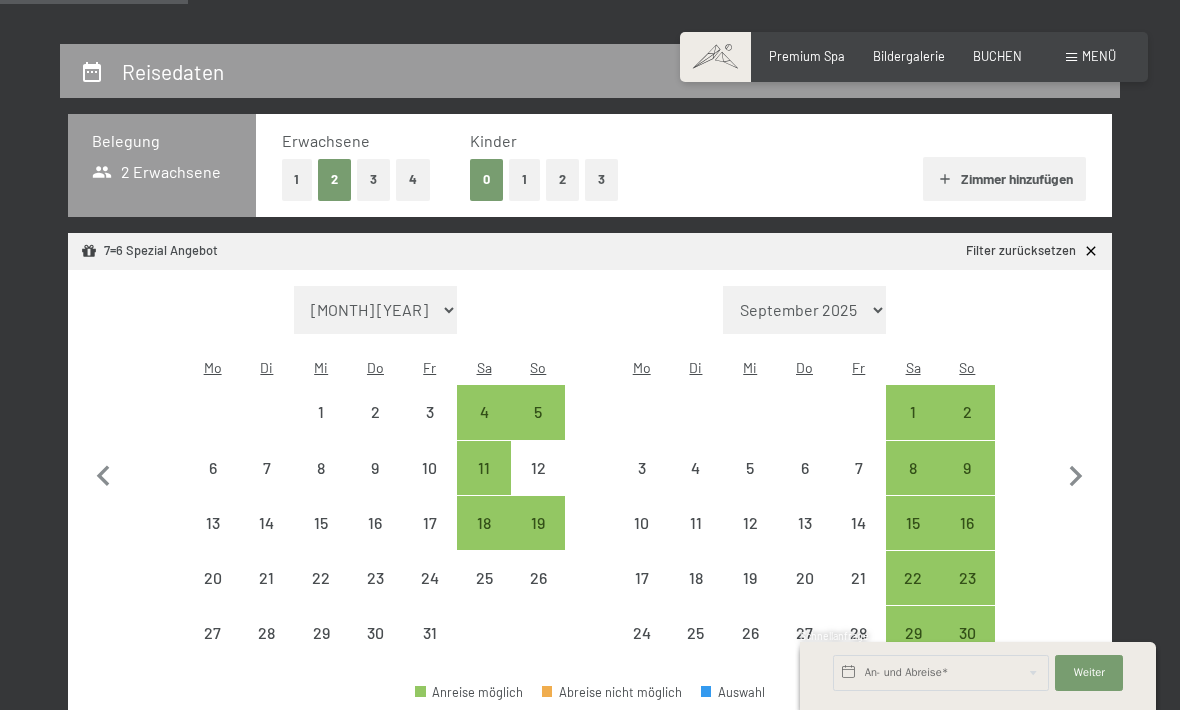 click on "12" at bounding box center (538, 485) 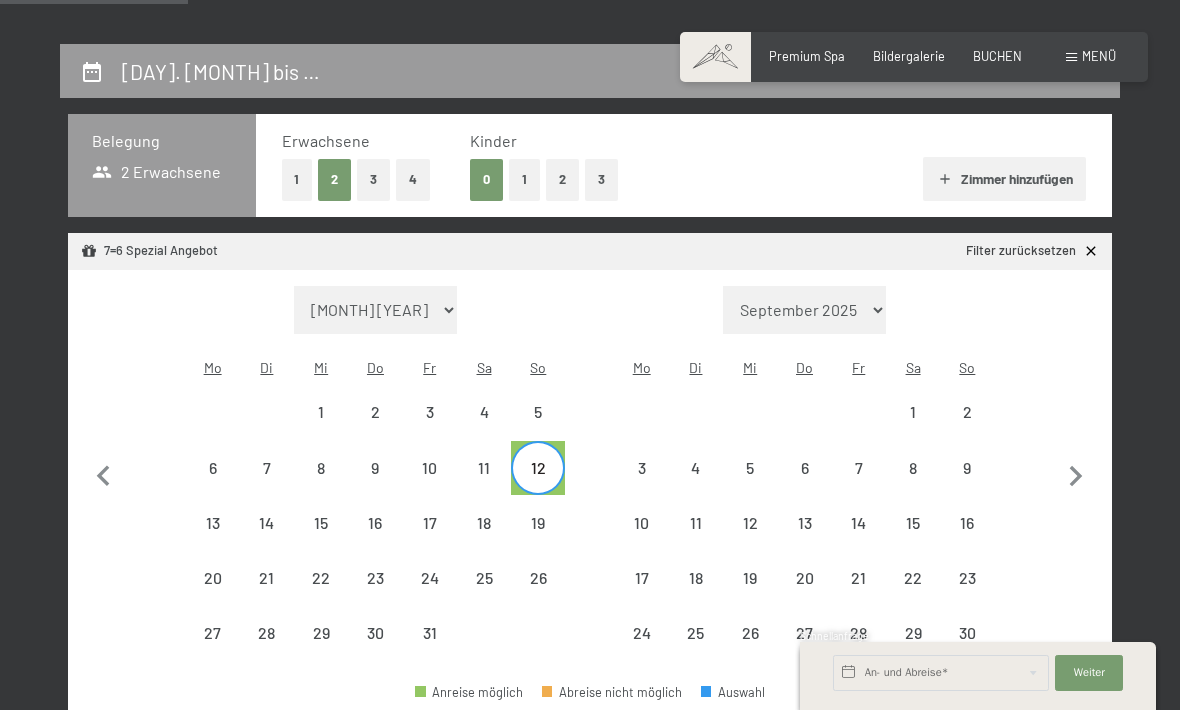 click on "5" at bounding box center (538, 429) 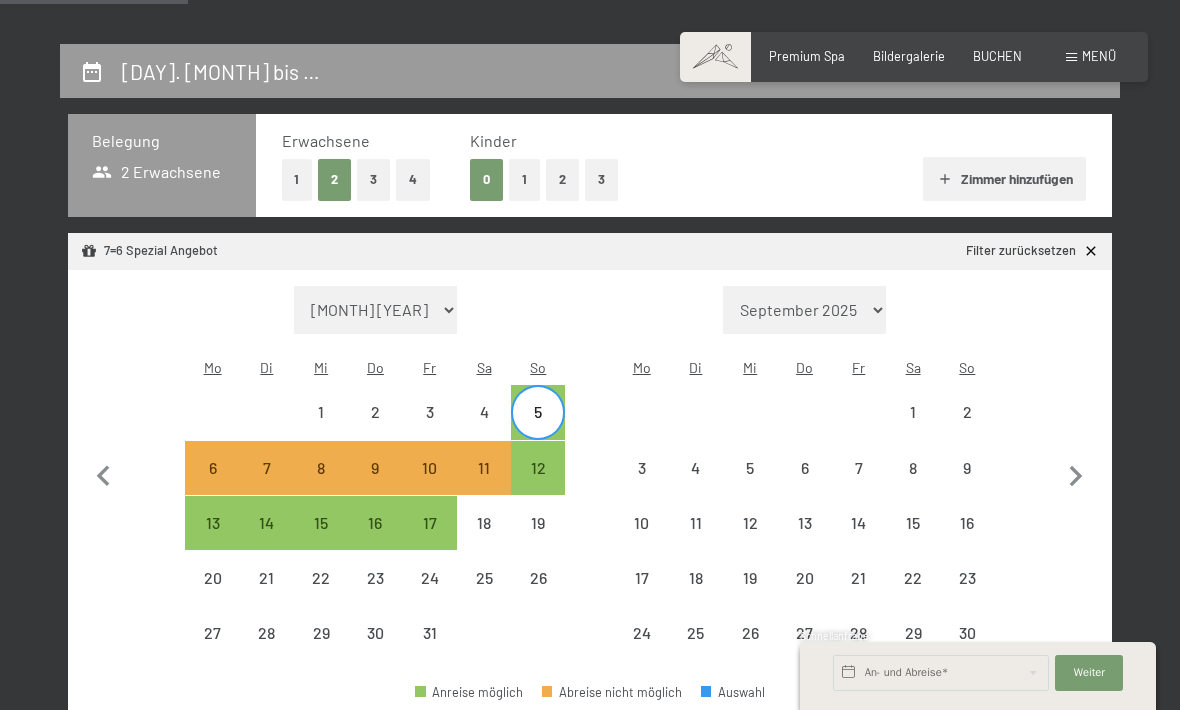 click on "Einwilligung Marketing*" at bounding box center (467, 412) 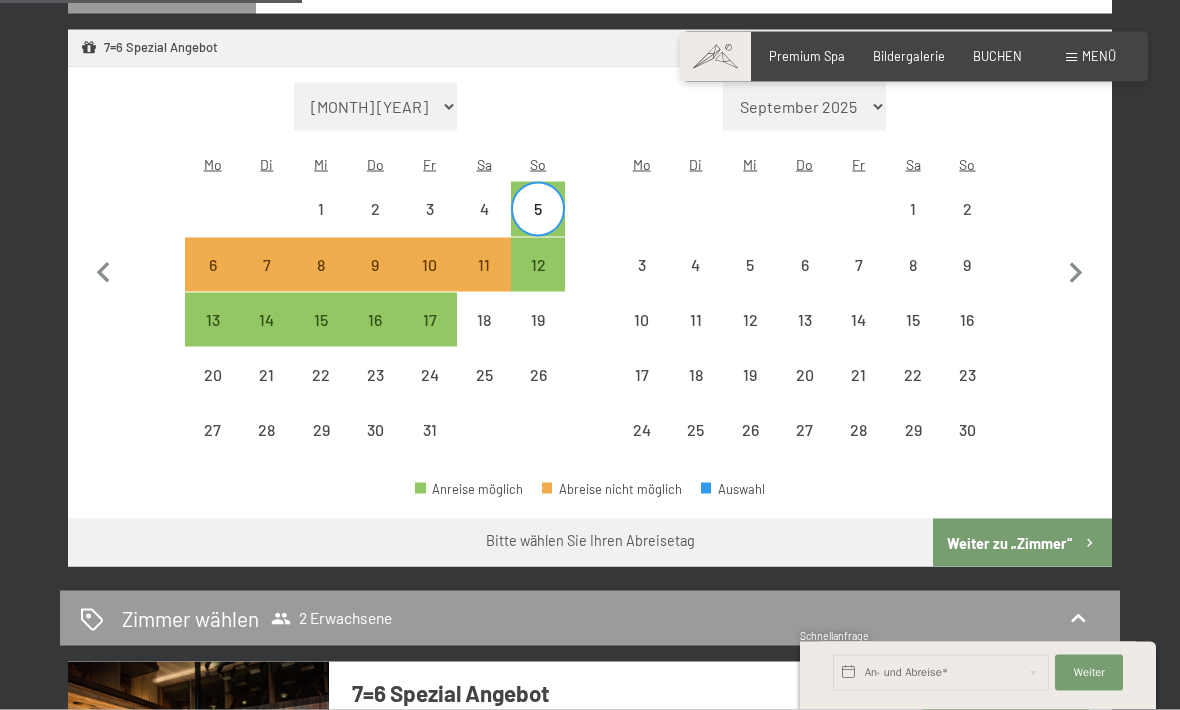 scroll, scrollTop: 542, scrollLeft: 0, axis: vertical 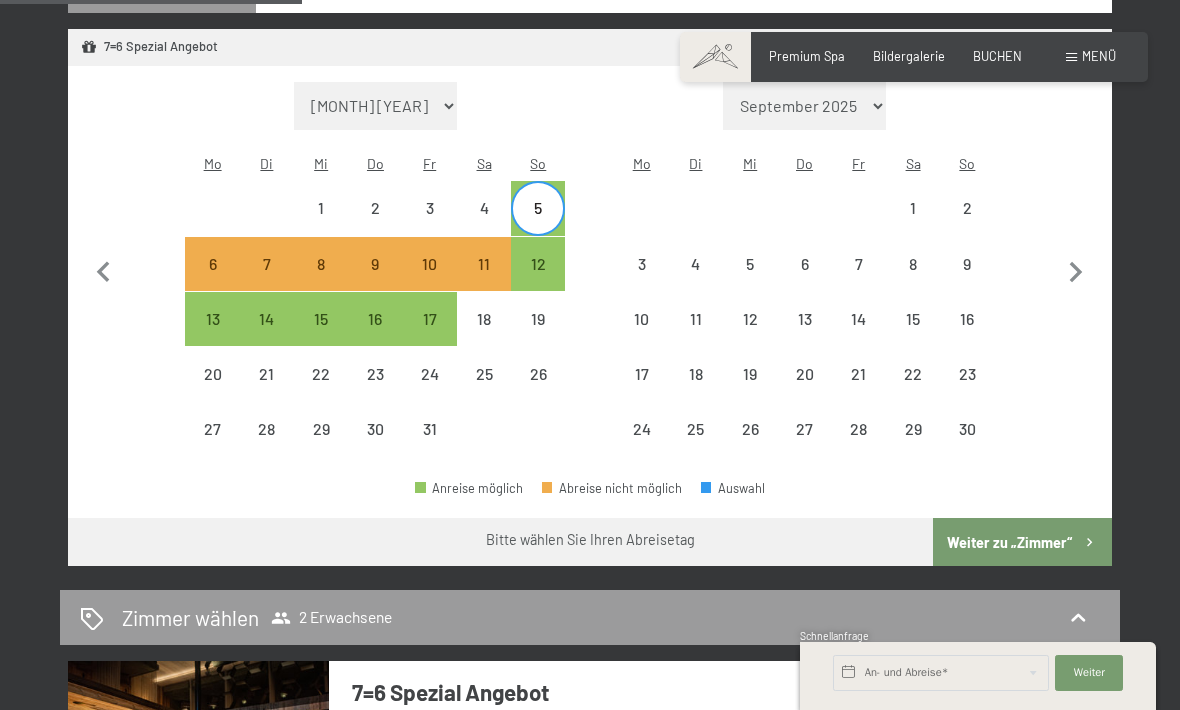 click on "4" at bounding box center (484, 225) 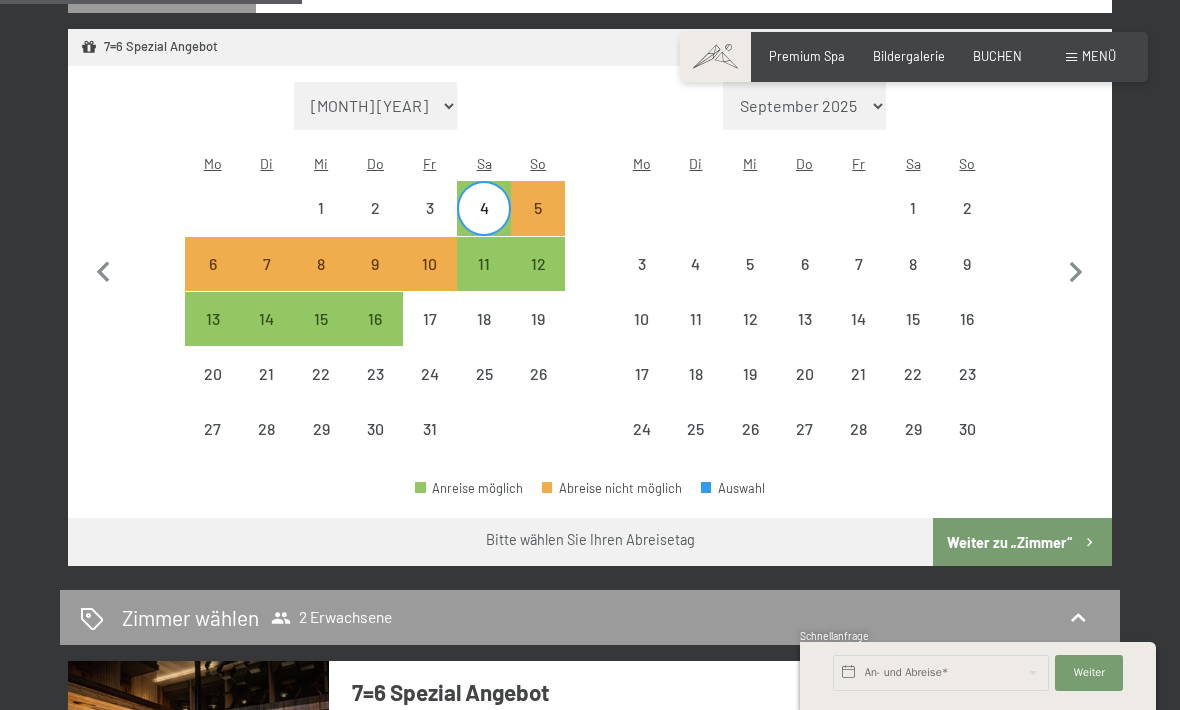 click on "4" at bounding box center (484, 225) 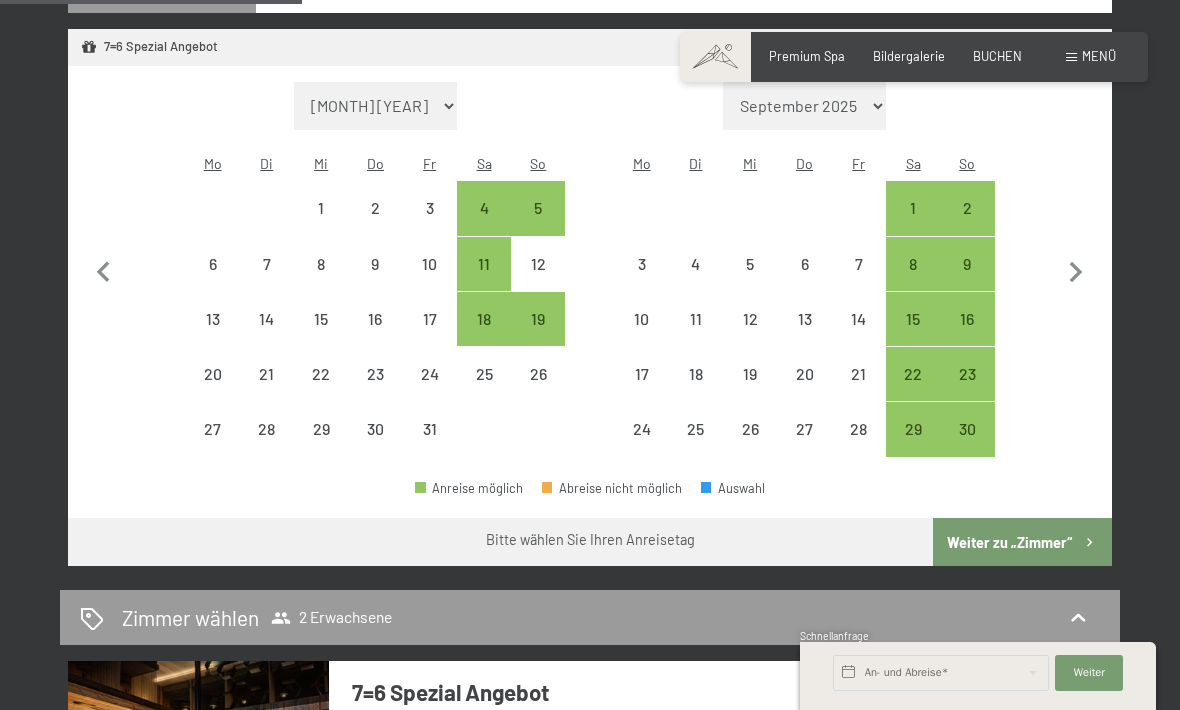 click on "11" at bounding box center [484, 281] 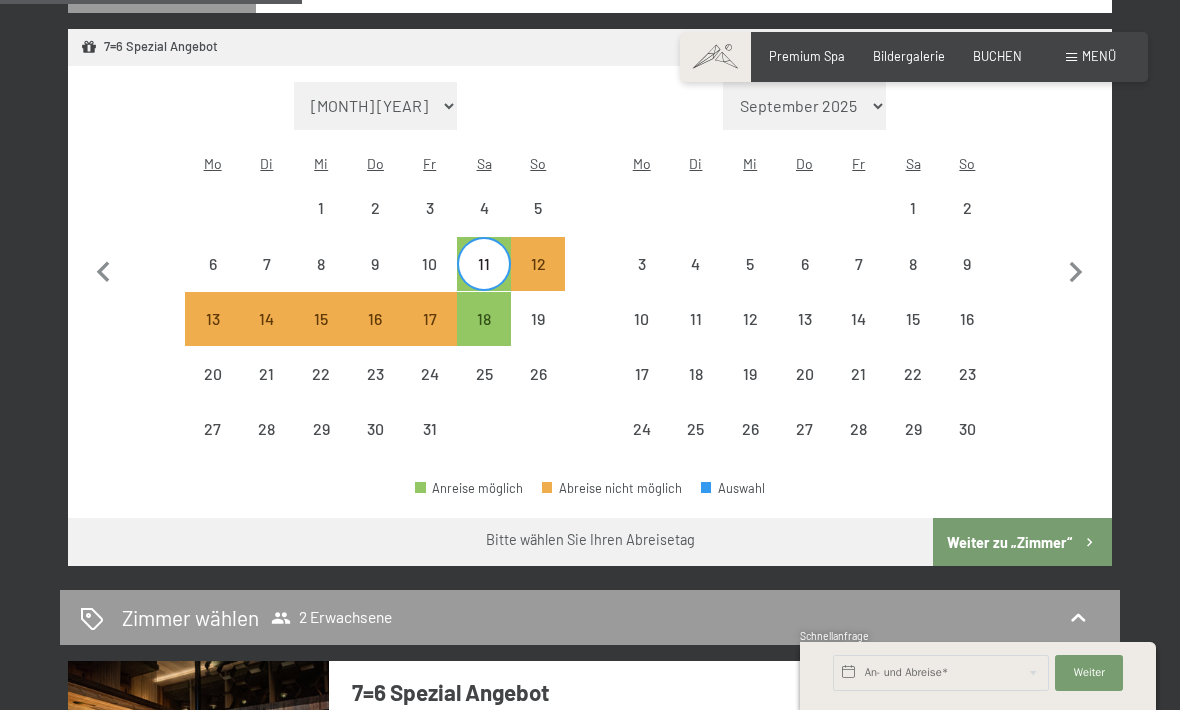click on "26" at bounding box center [538, 374] 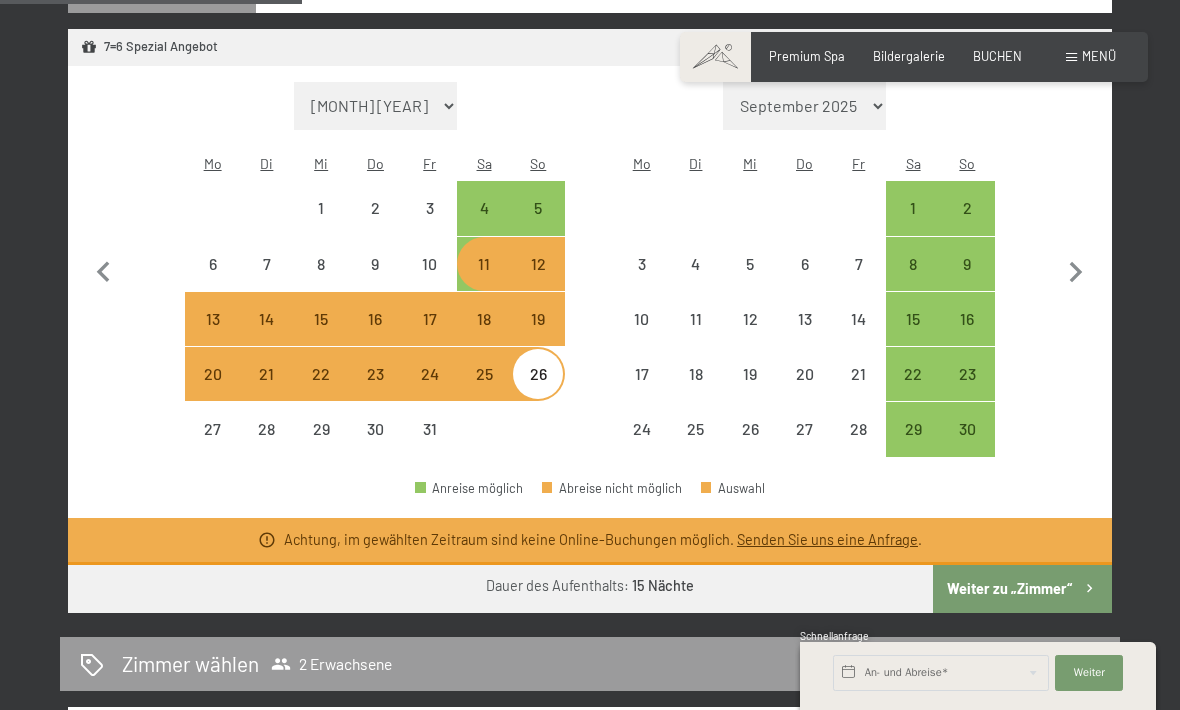 click on "3" at bounding box center (642, 281) 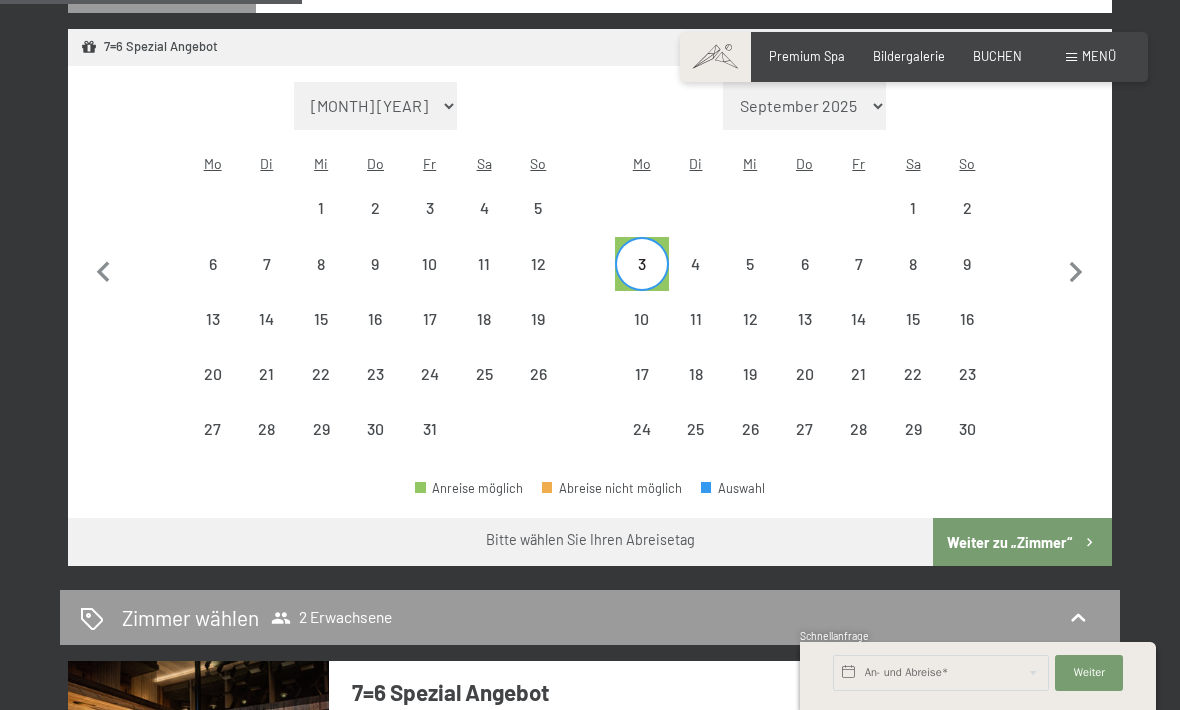 click on "5" at bounding box center [538, 225] 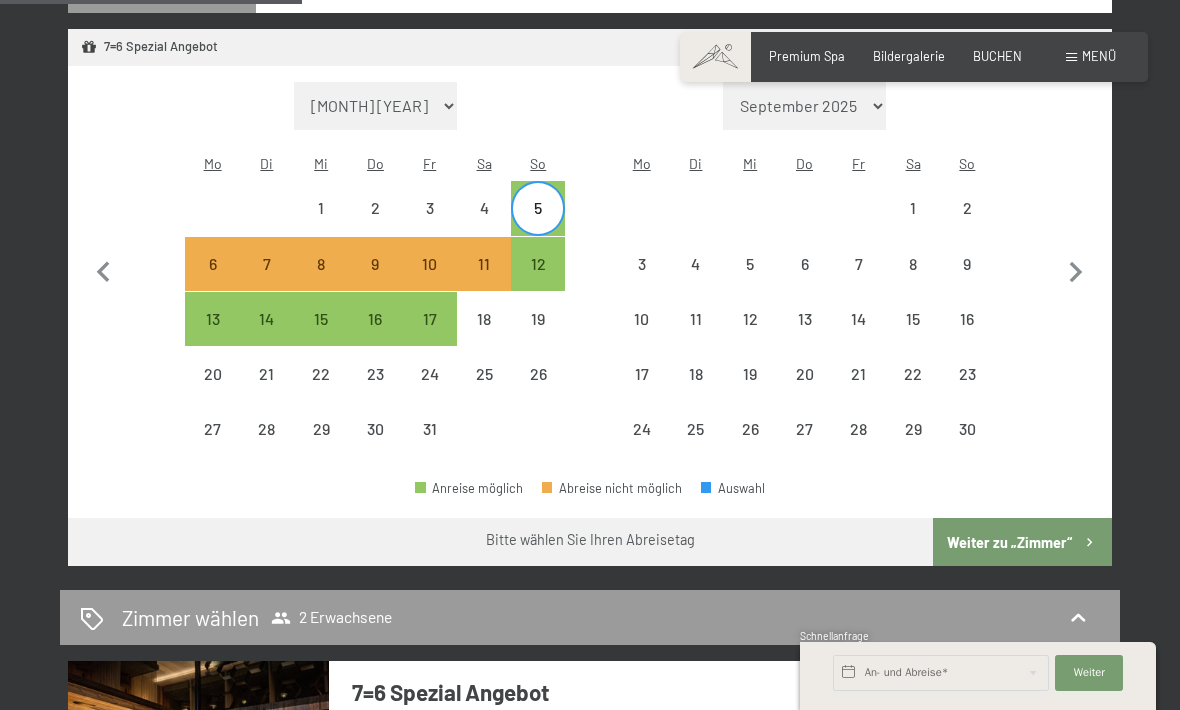 click on "12" at bounding box center [538, 281] 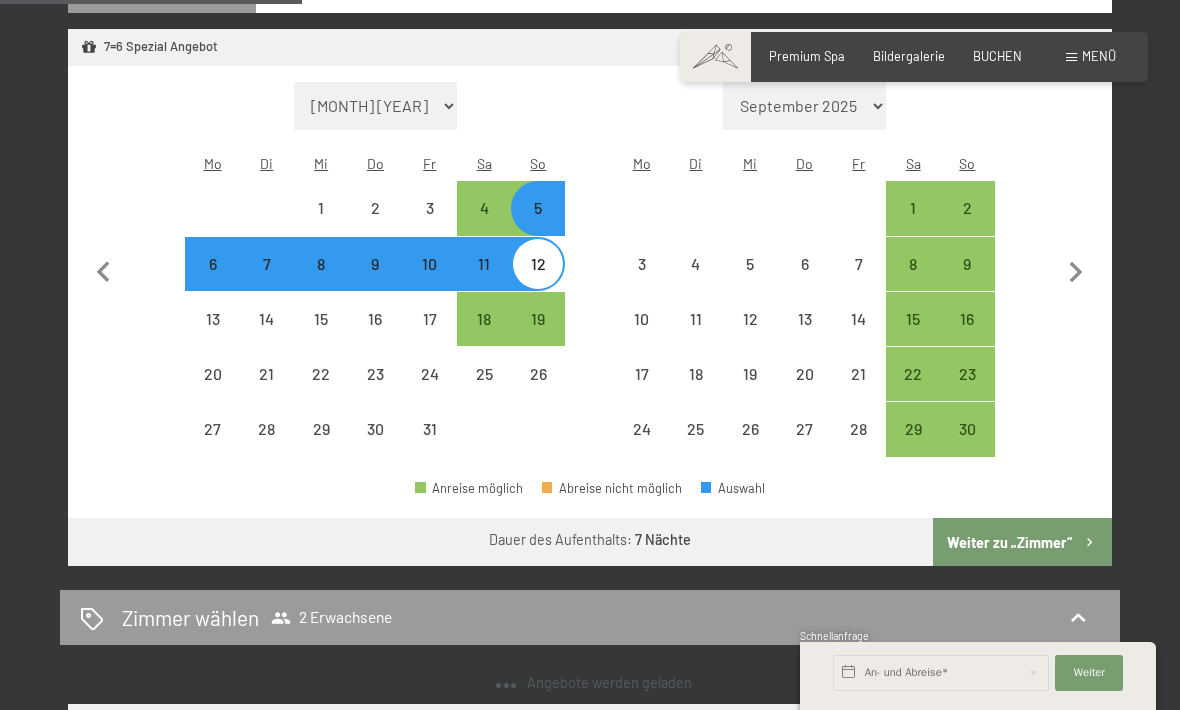 select on "2025-10-01" 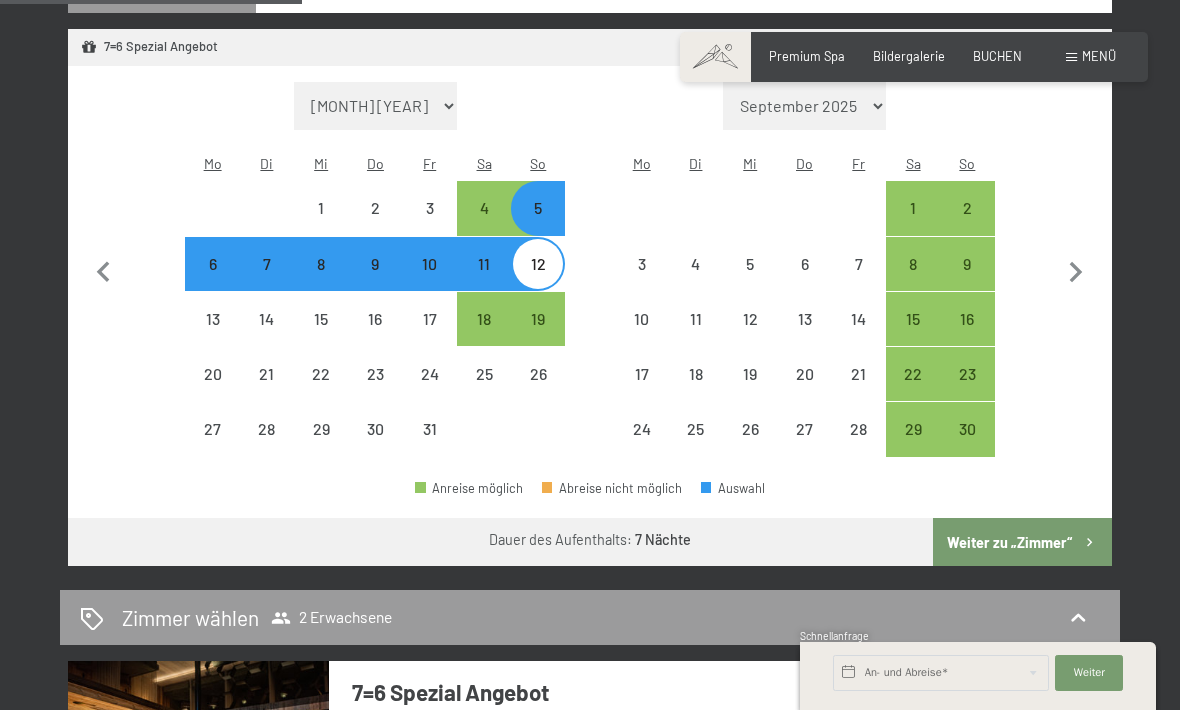 click on "Weiter zu „Zimmer“" at bounding box center [1022, 542] 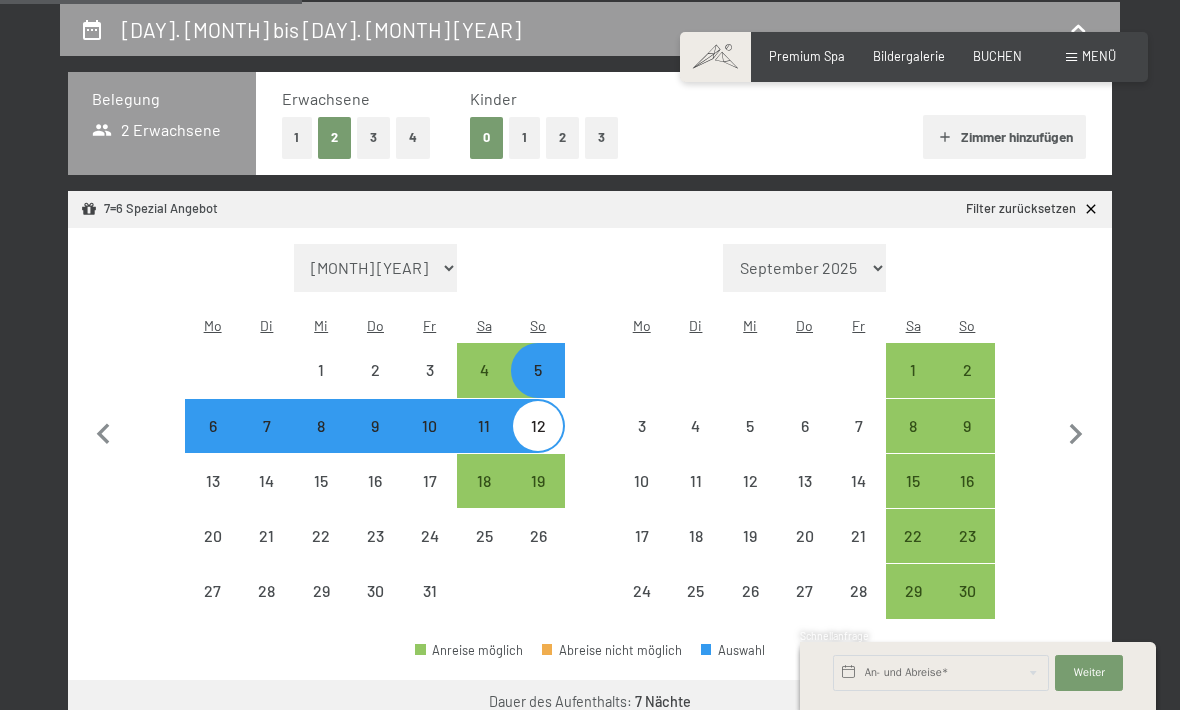 select on "2025-10-01" 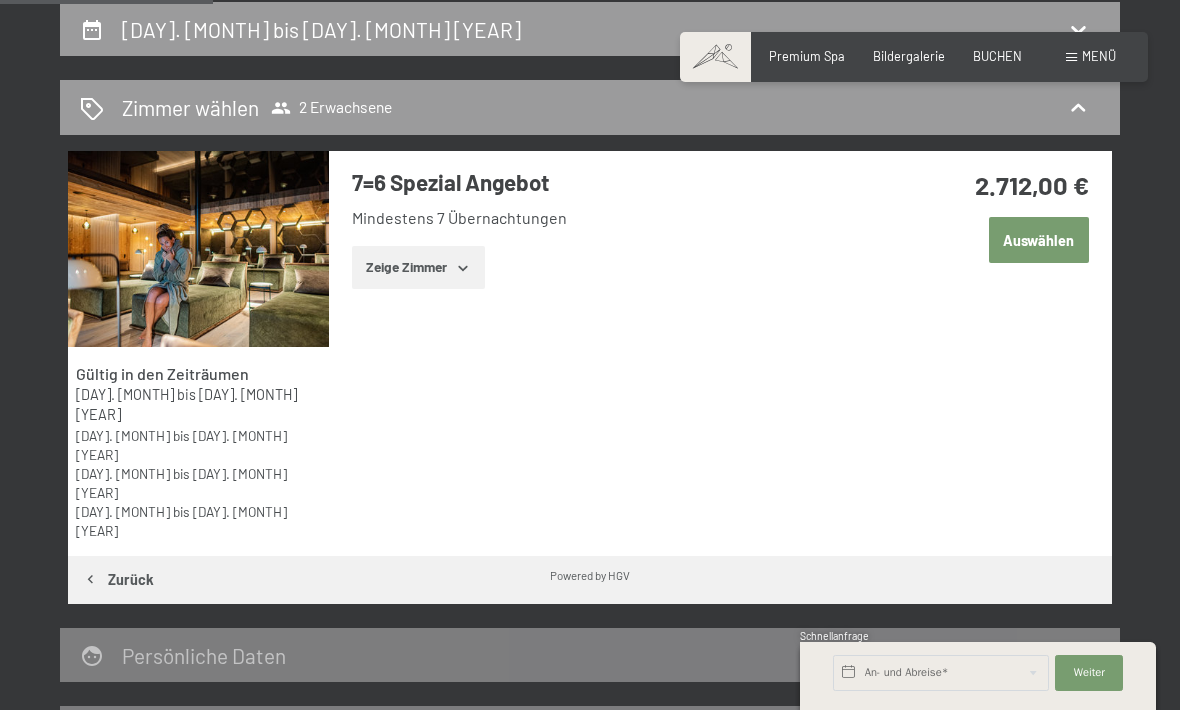click on "Auswählen" at bounding box center [1039, 240] 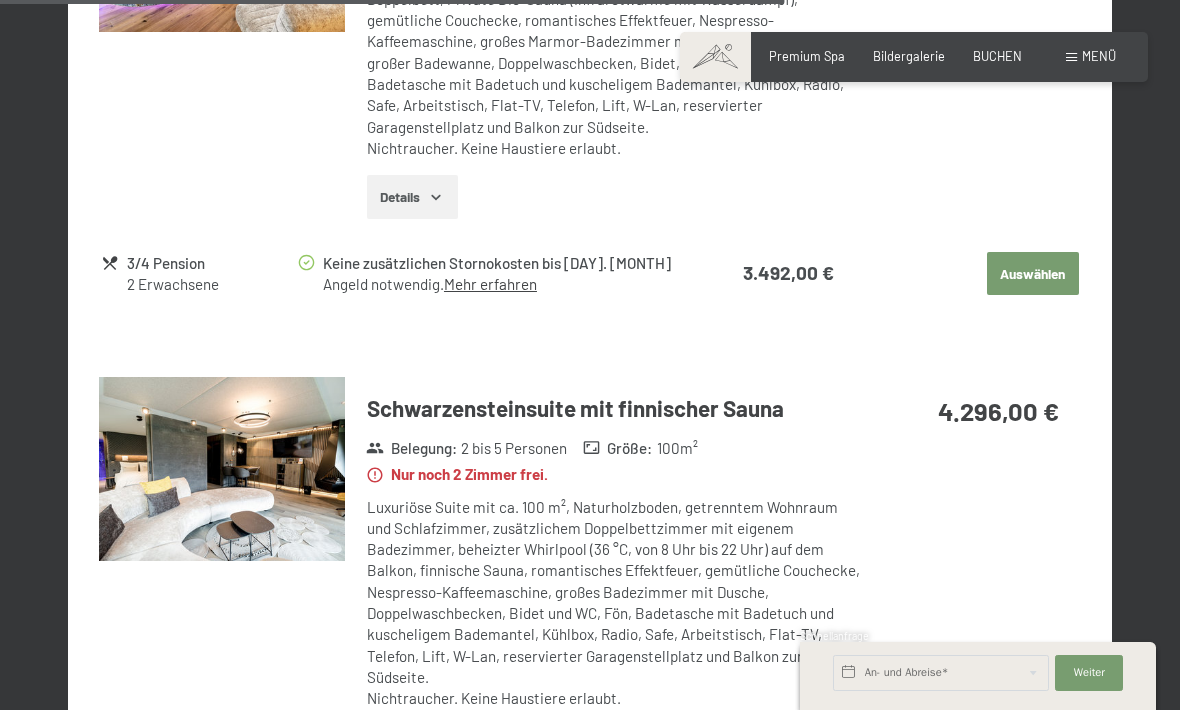 scroll, scrollTop: 2738, scrollLeft: 0, axis: vertical 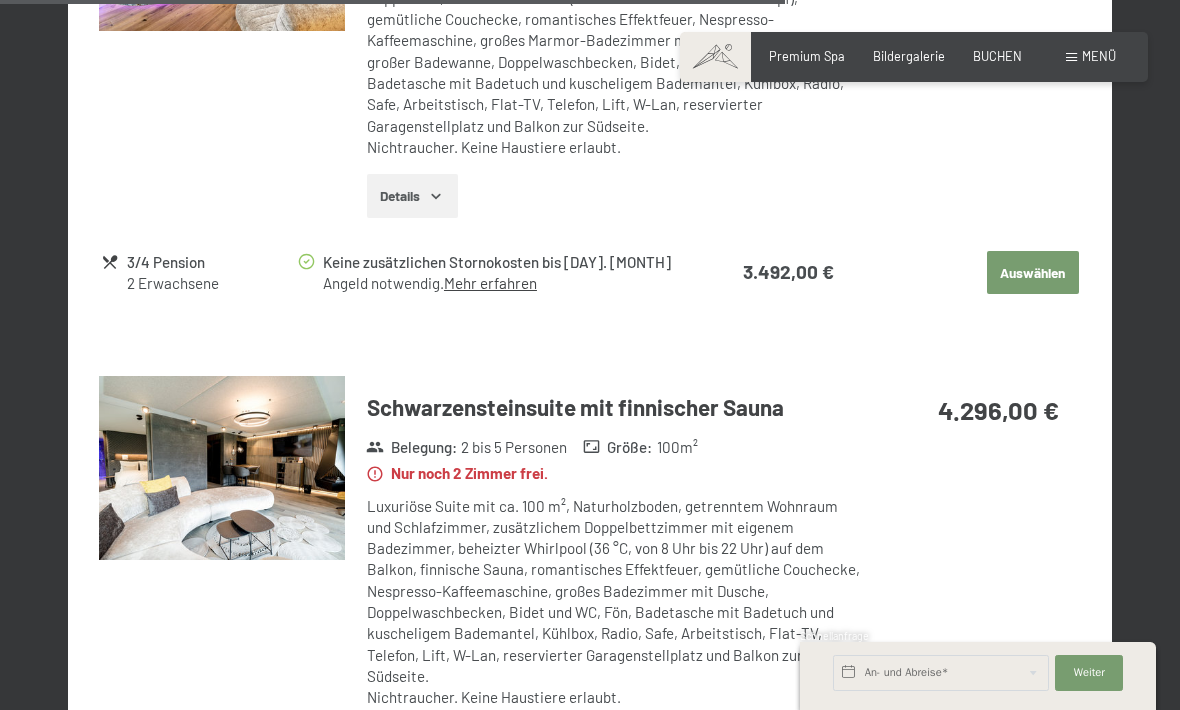 click 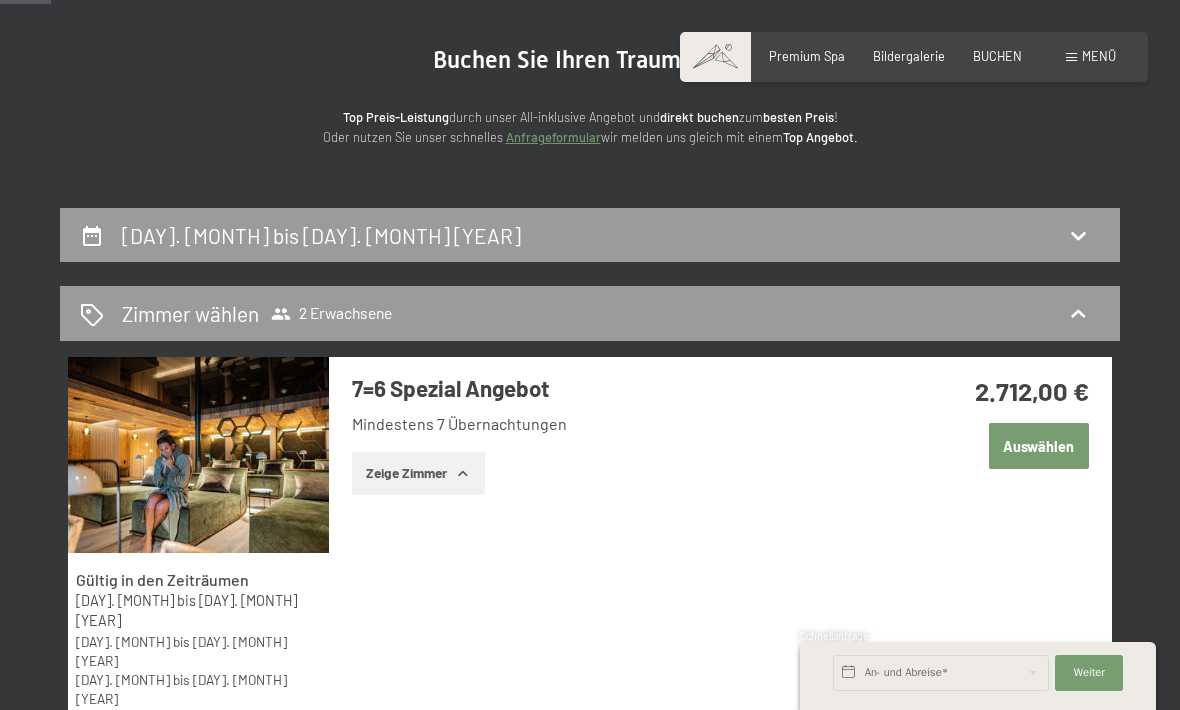 scroll, scrollTop: 188, scrollLeft: 0, axis: vertical 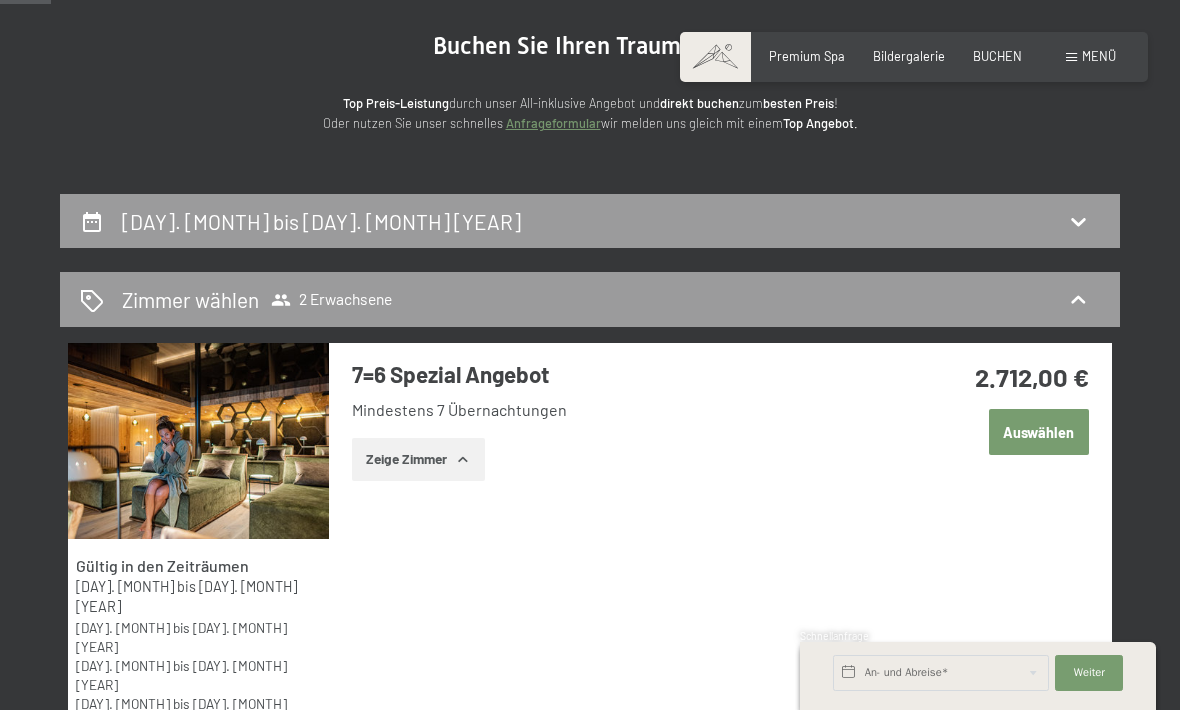 click 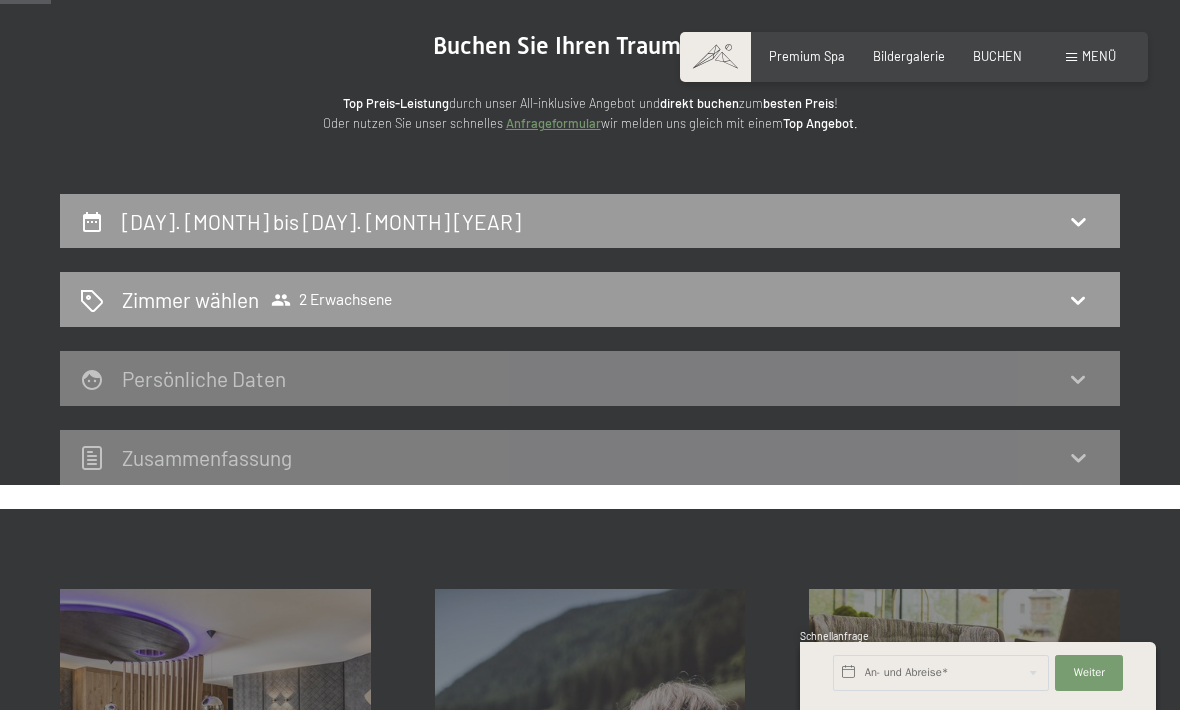 click 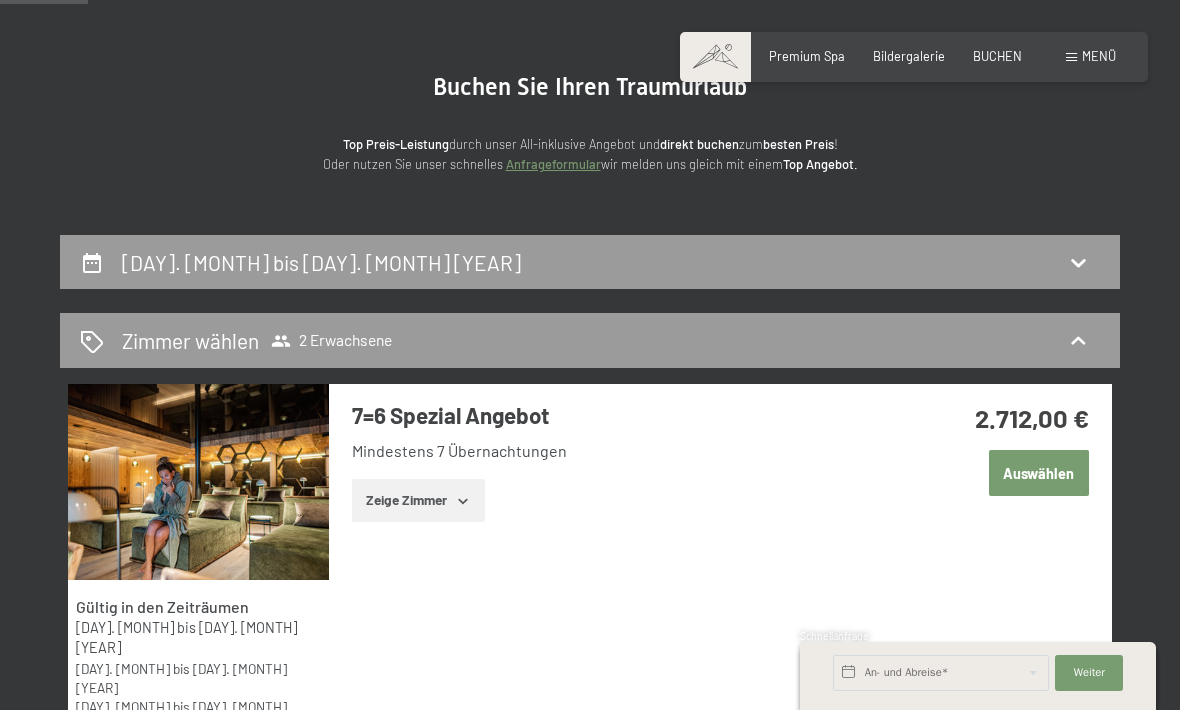 scroll, scrollTop: 0, scrollLeft: 0, axis: both 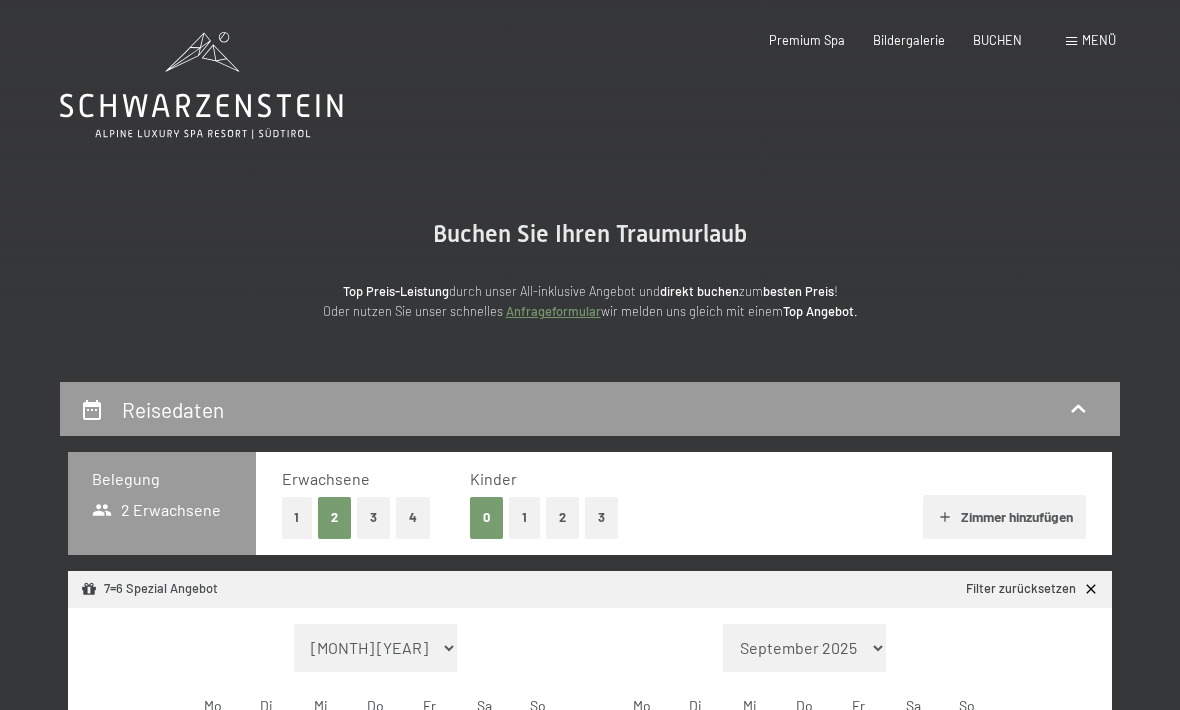 select on "2025-10-01" 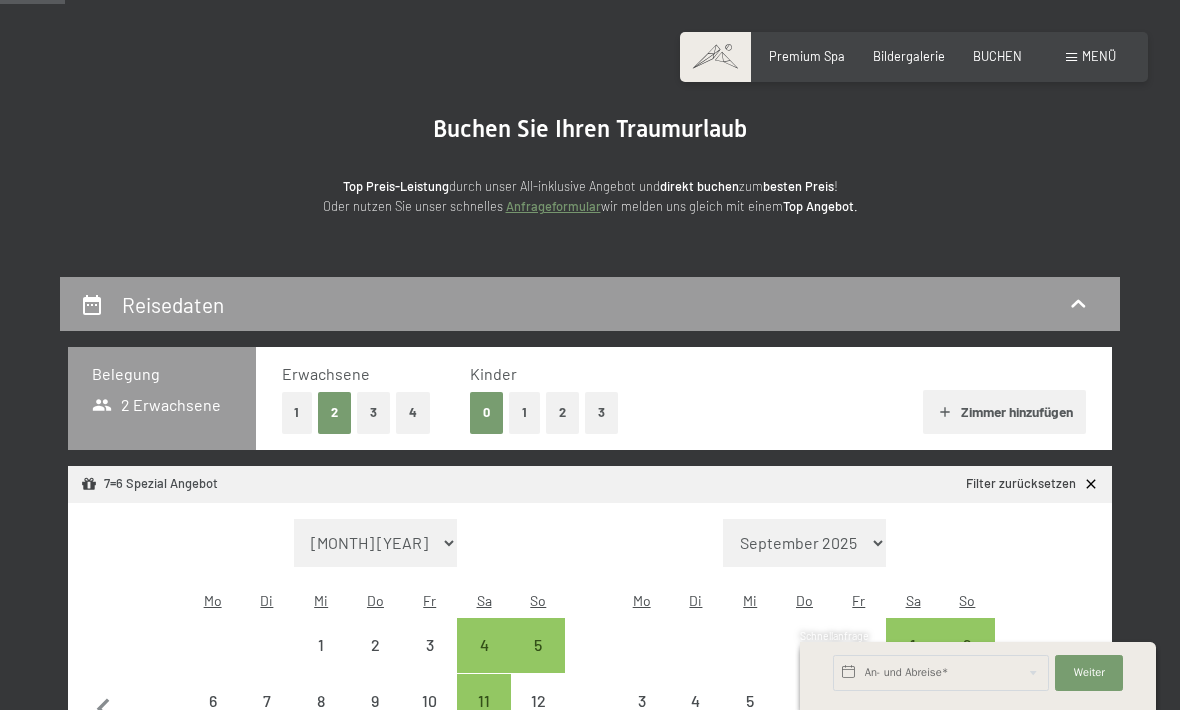 scroll, scrollTop: 117, scrollLeft: 0, axis: vertical 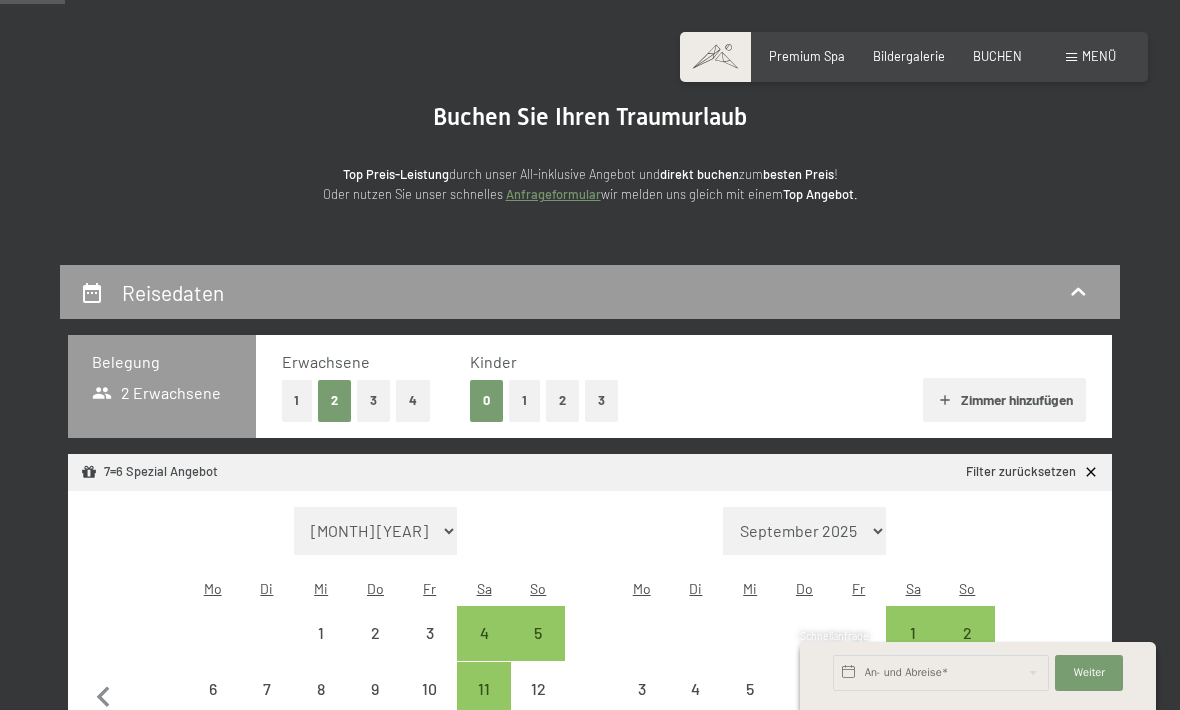 click on "3" at bounding box center (373, 400) 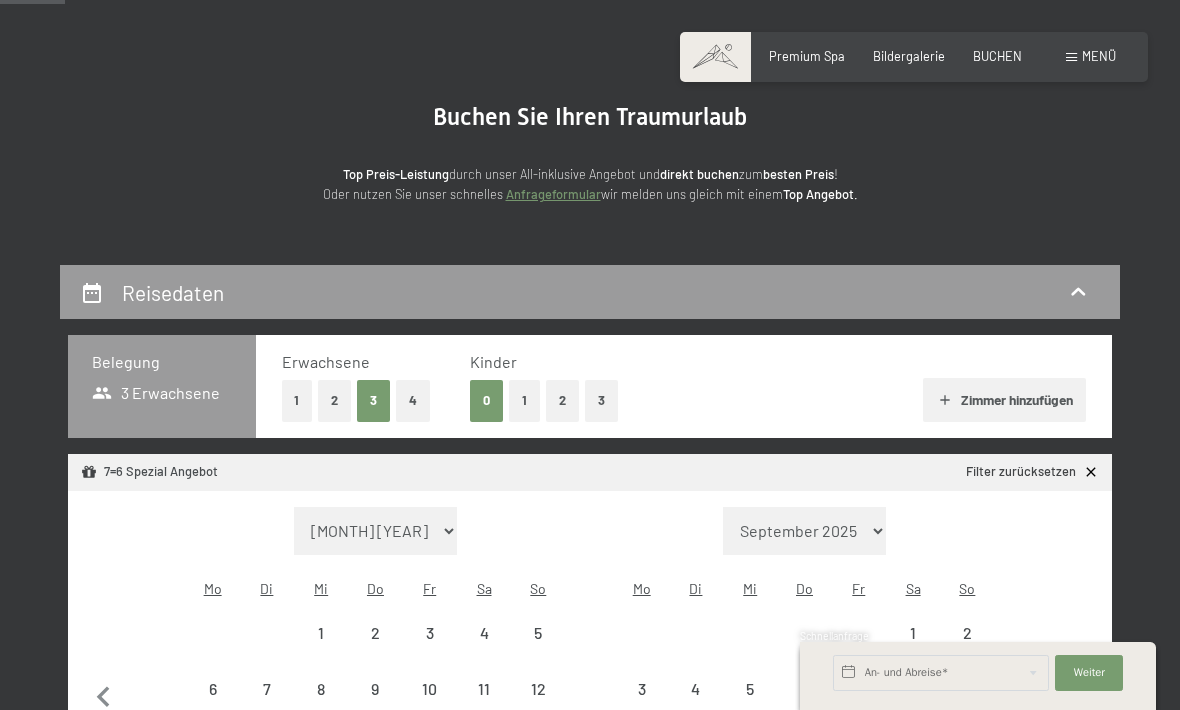 select on "2025-10-01" 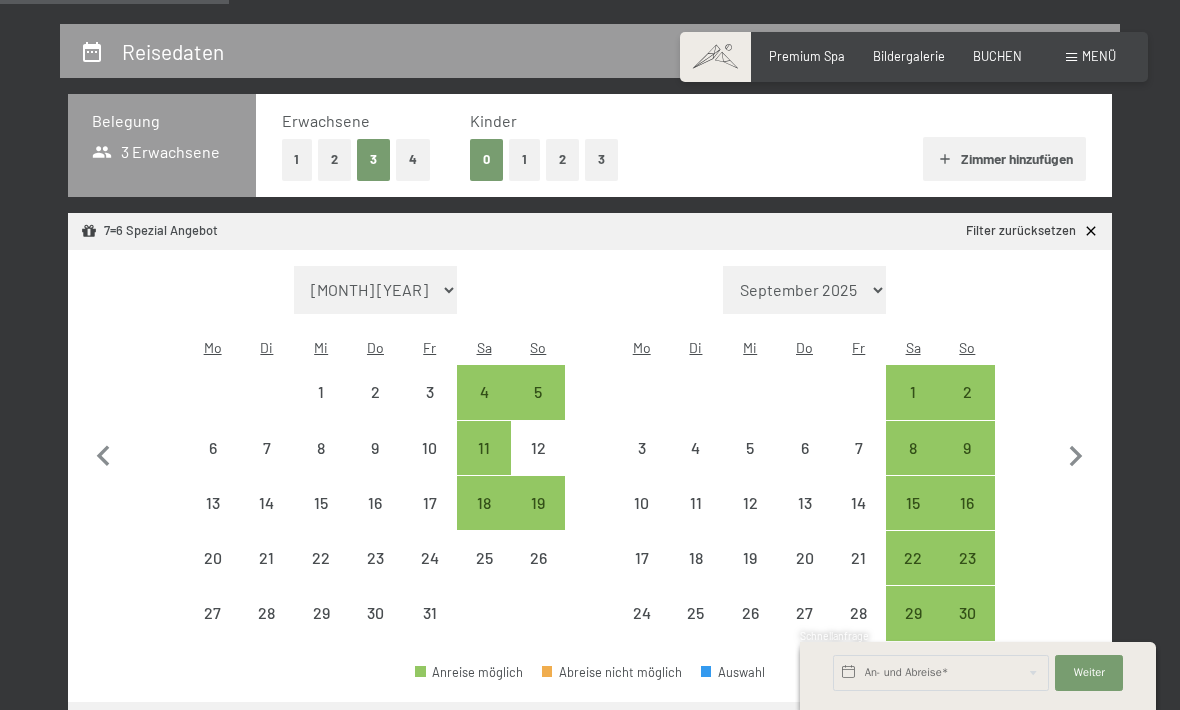 scroll, scrollTop: 376, scrollLeft: 0, axis: vertical 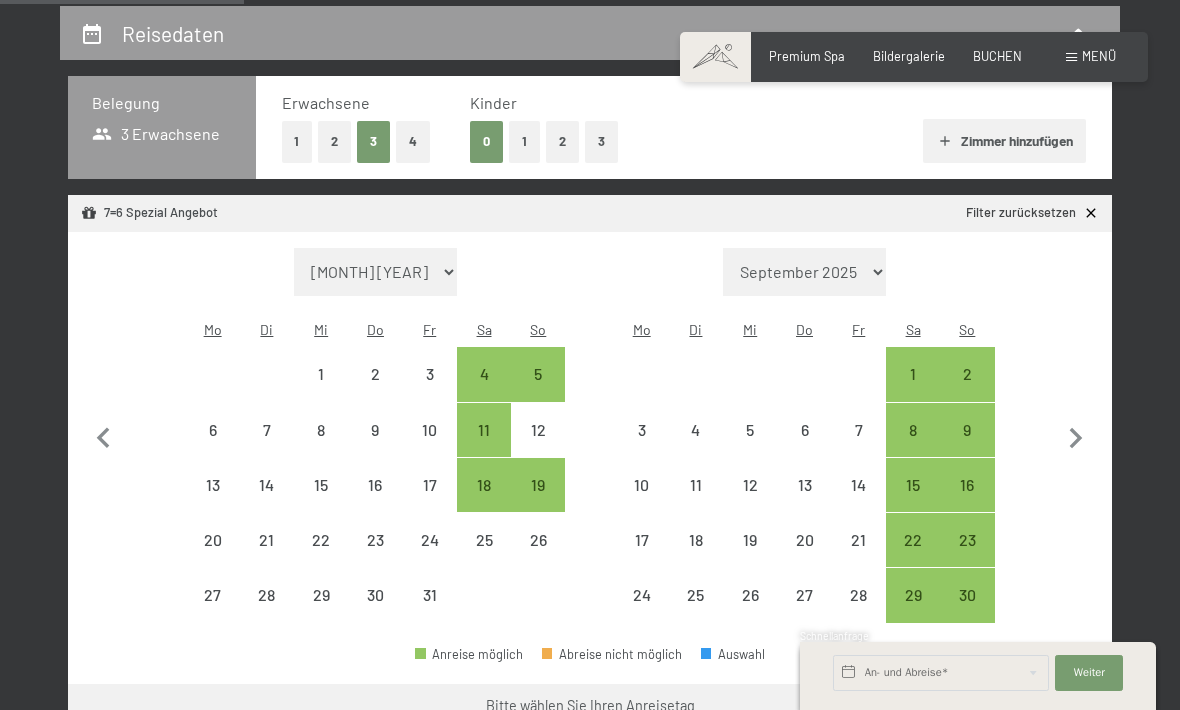 click on "5" at bounding box center (538, 391) 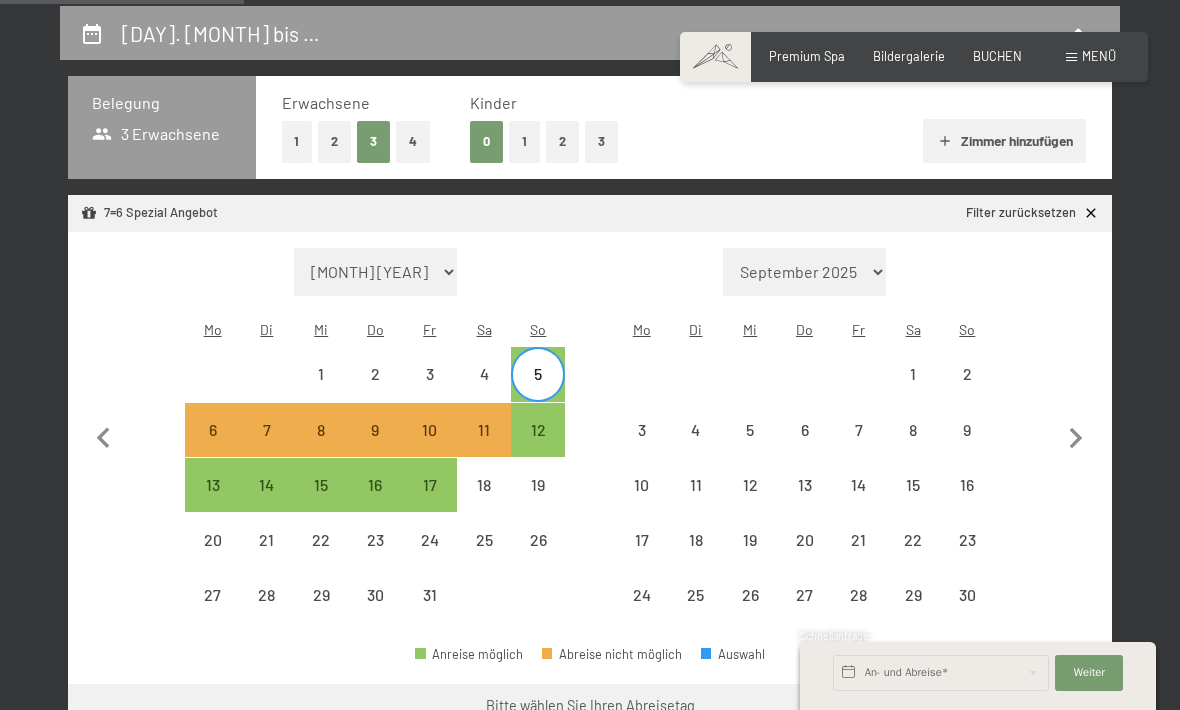 click on "12" at bounding box center (538, 447) 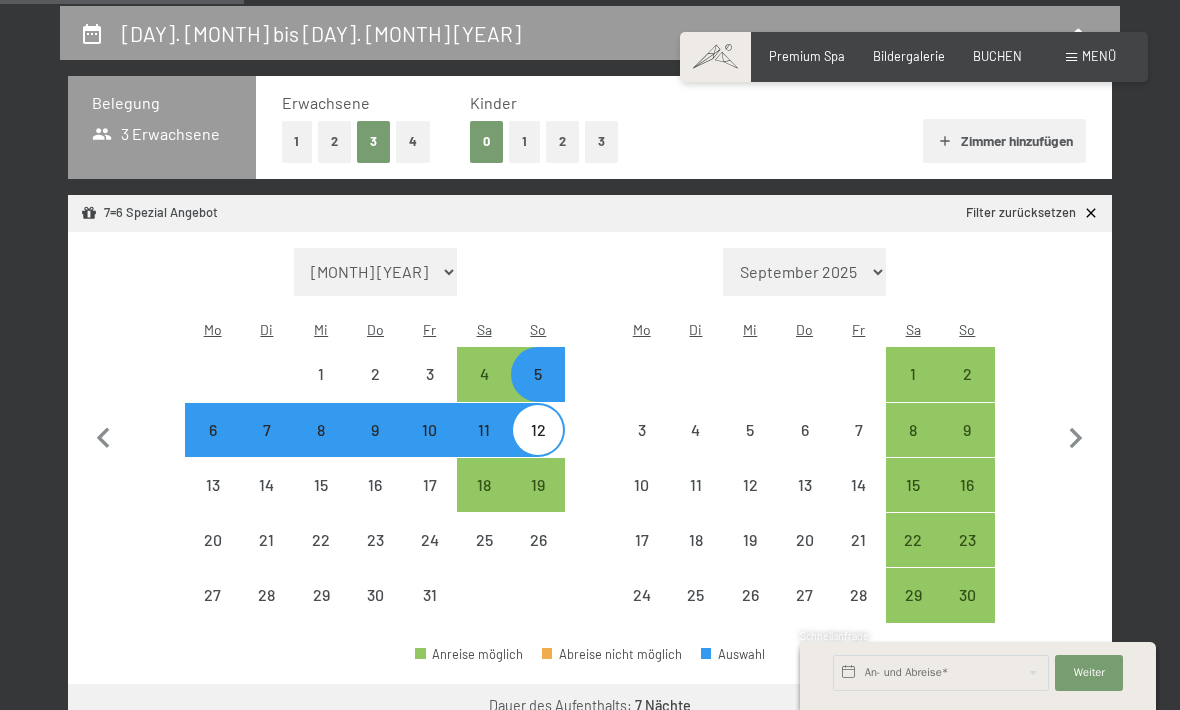 select on "2025-10-01" 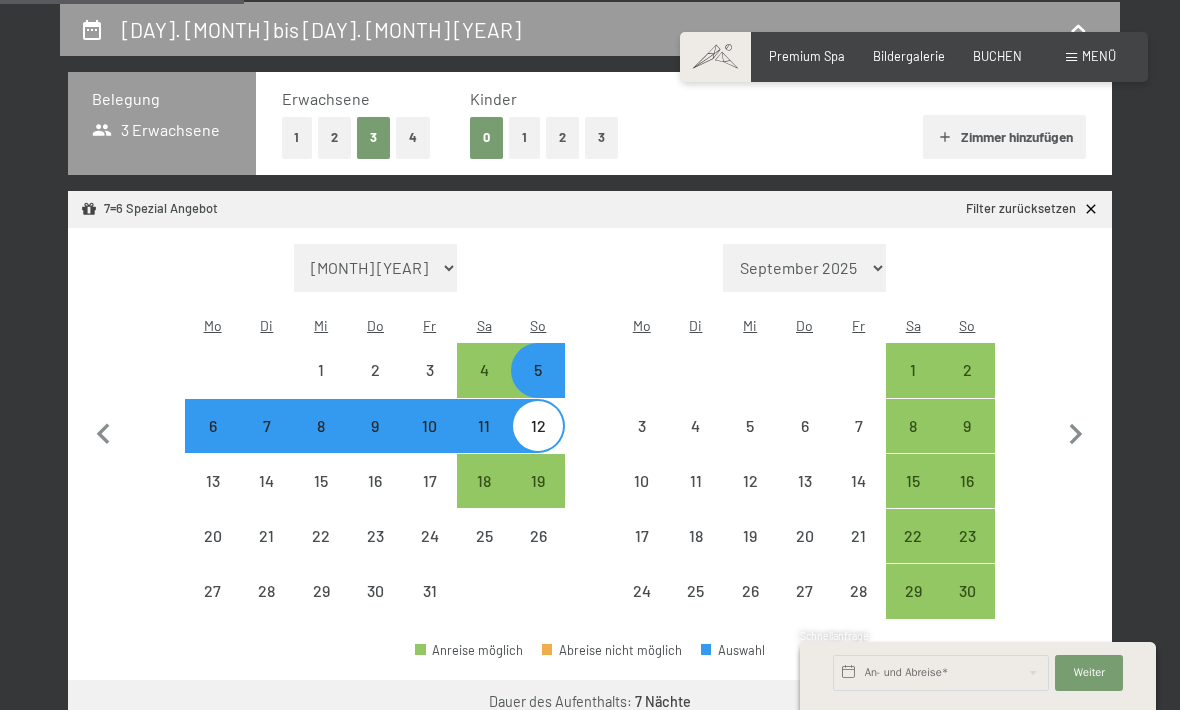 select on "2025-10-01" 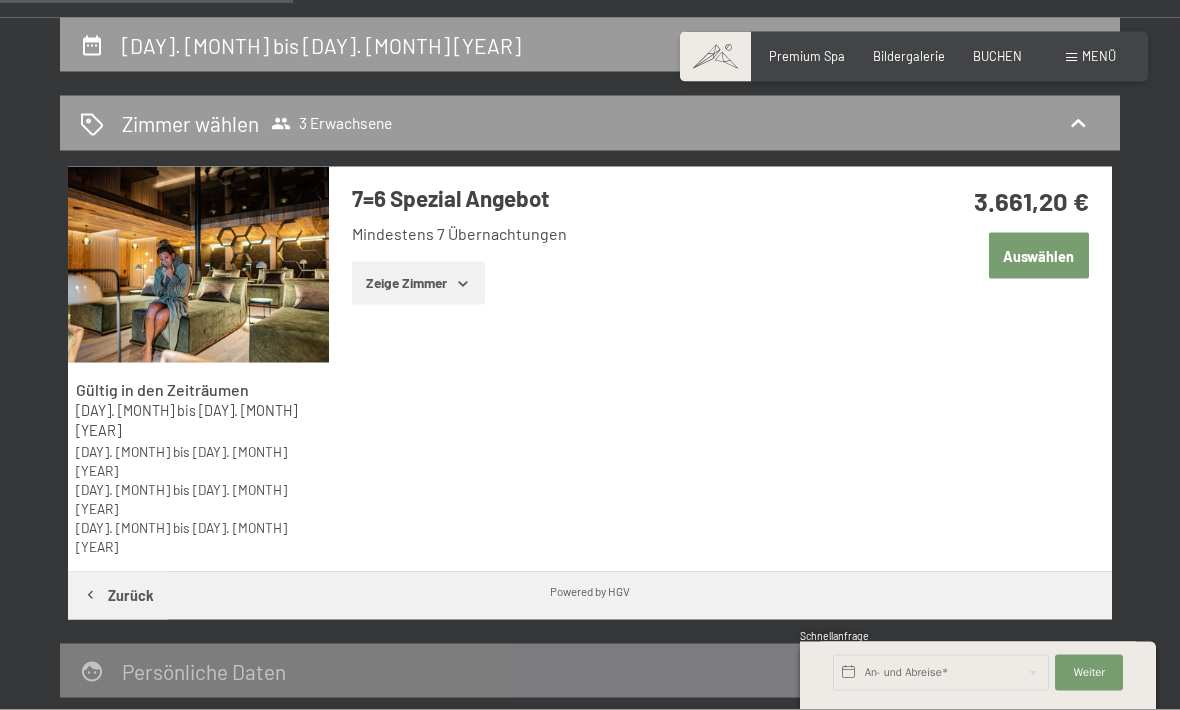 click on "Auswählen" at bounding box center [1039, 256] 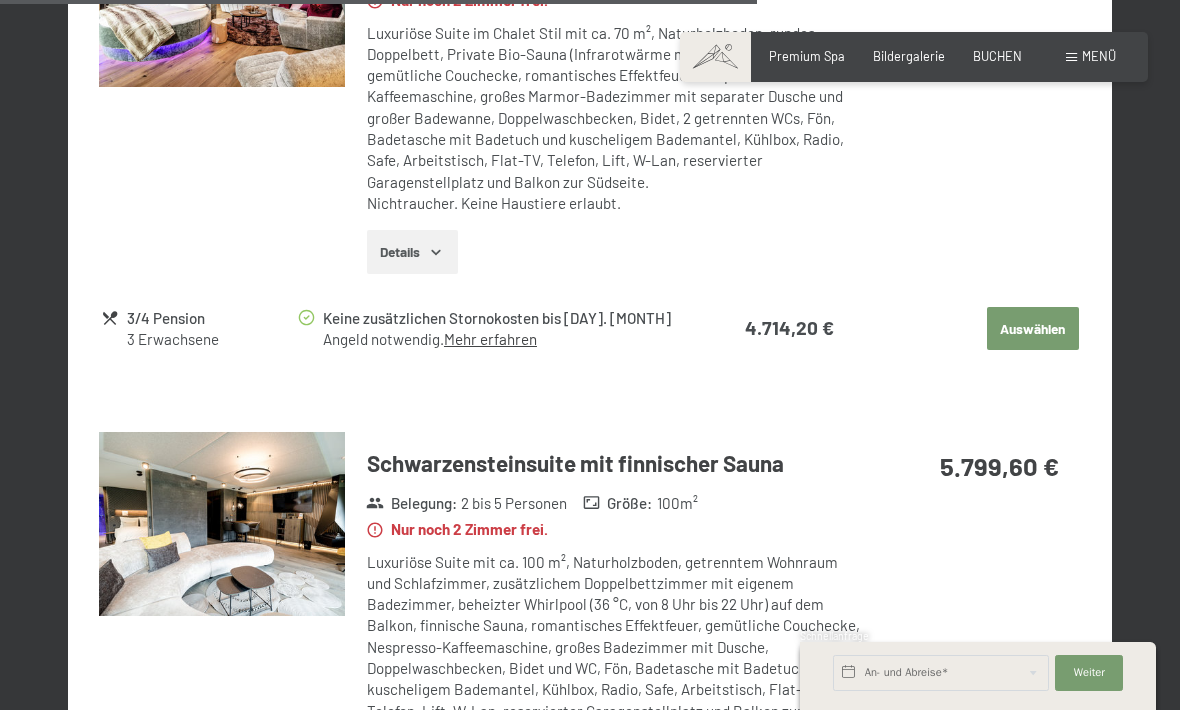 scroll, scrollTop: 2679, scrollLeft: 0, axis: vertical 